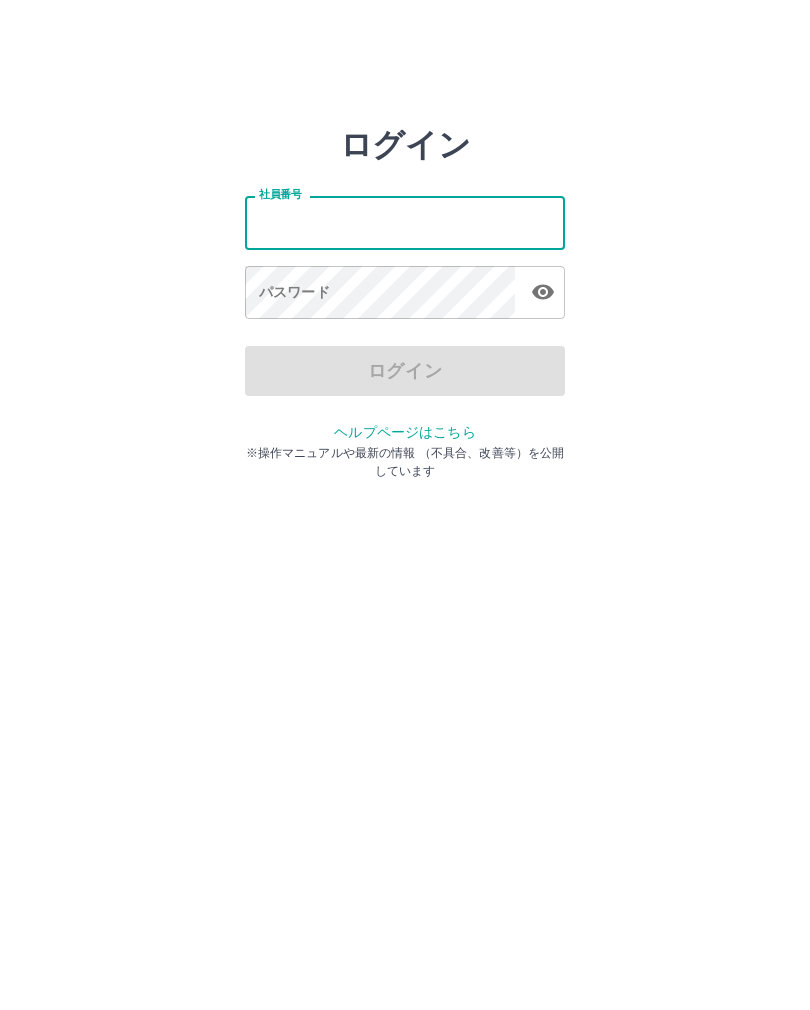 scroll, scrollTop: 0, scrollLeft: 0, axis: both 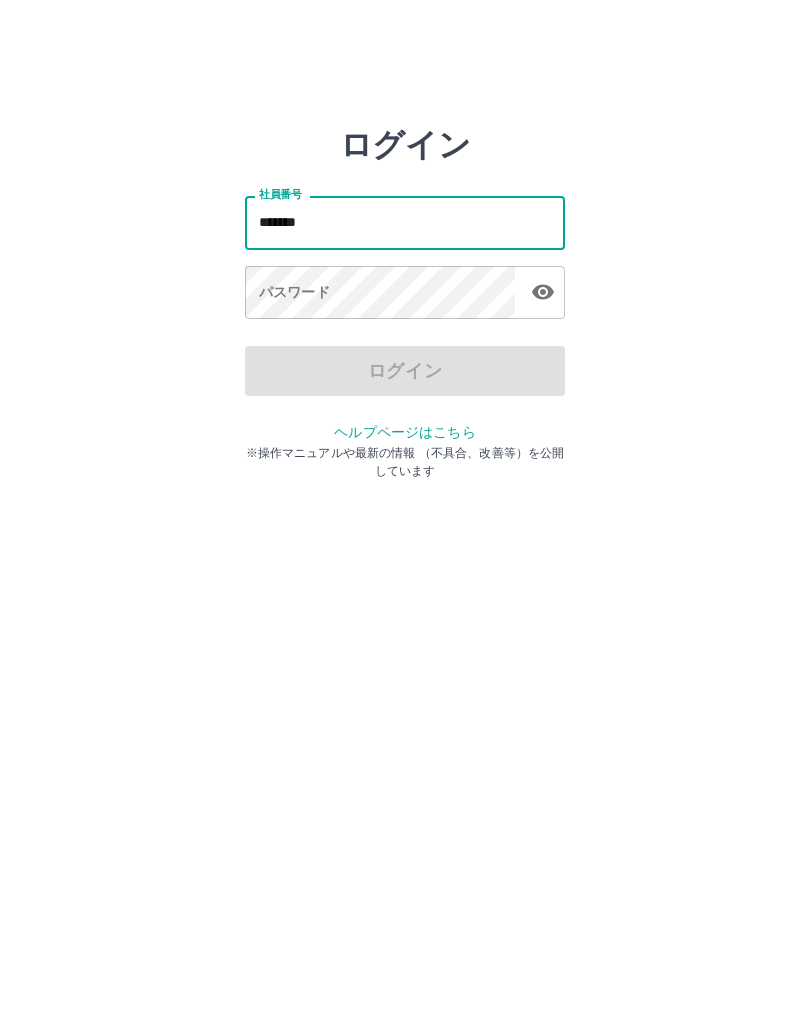type on "*******" 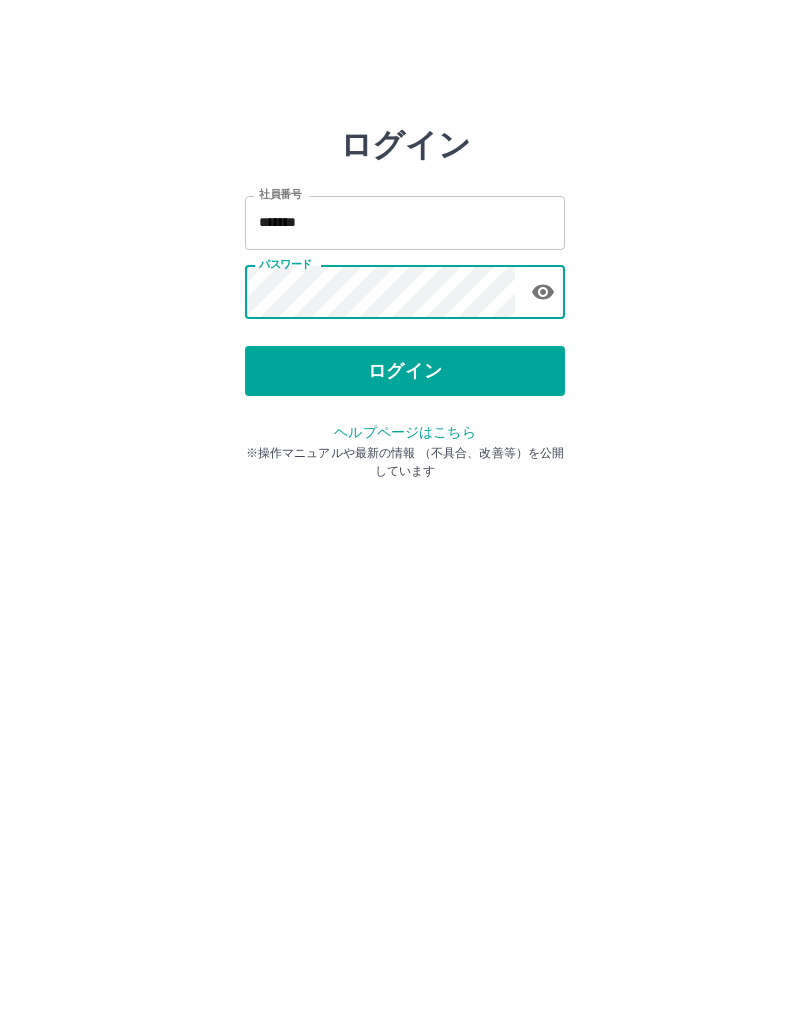 click on "ログイン" at bounding box center (405, 371) 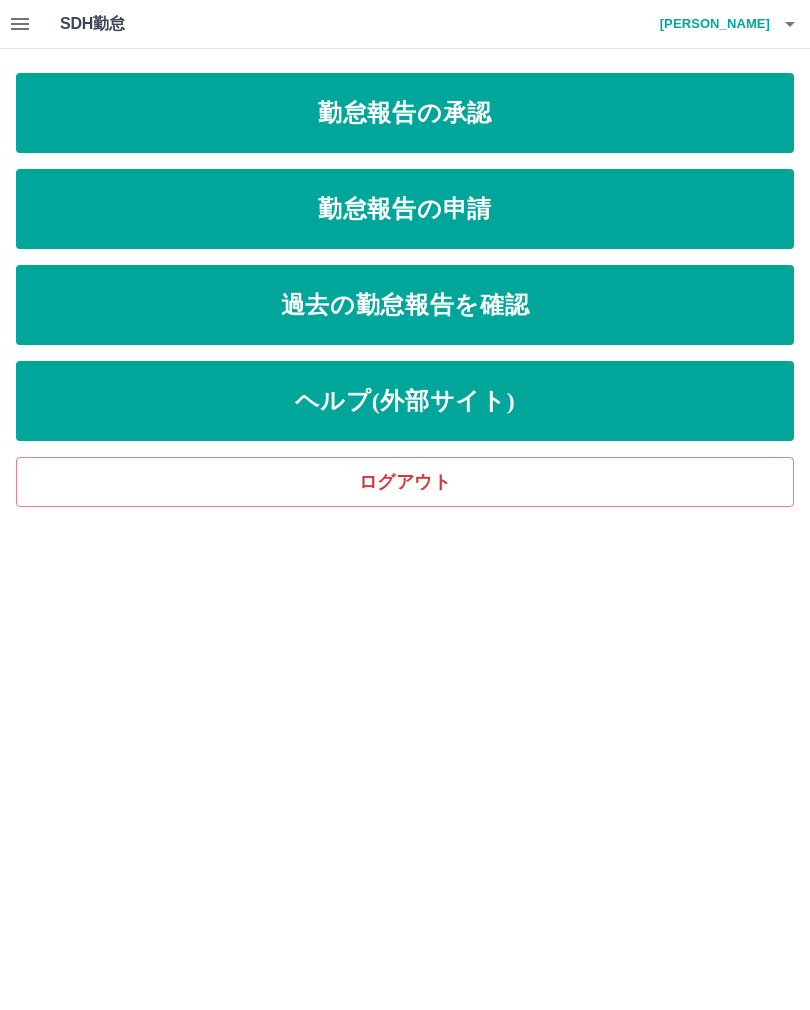 scroll, scrollTop: 0, scrollLeft: 0, axis: both 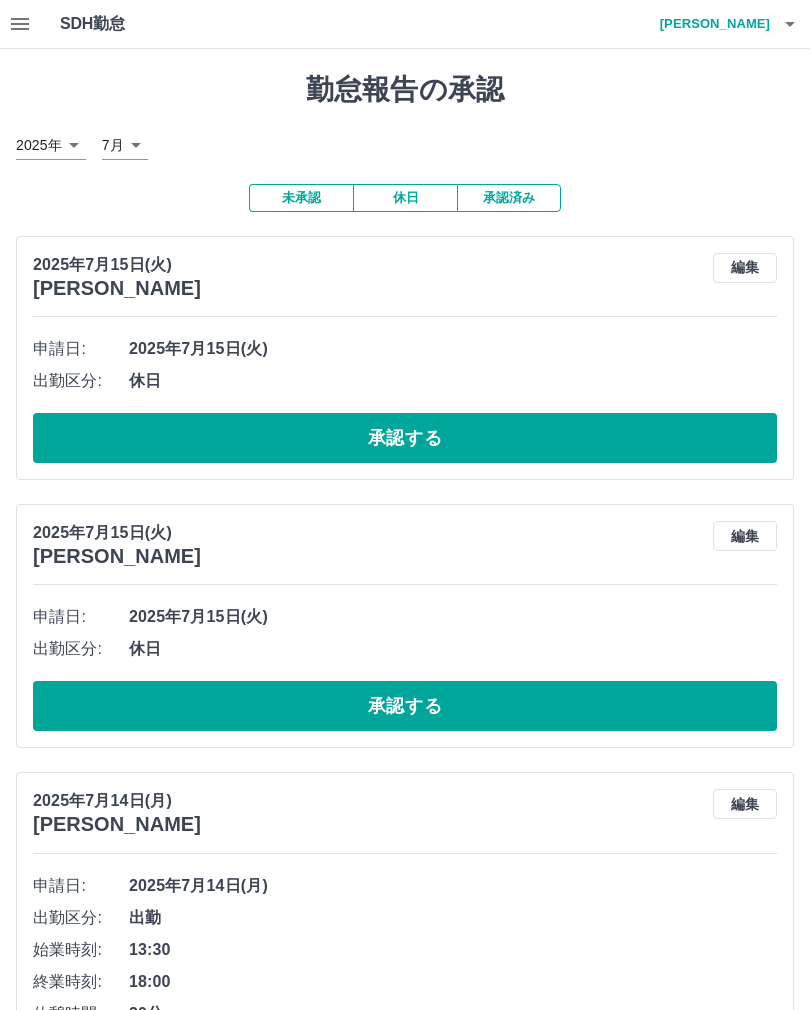 click on "承認する" at bounding box center [405, 438] 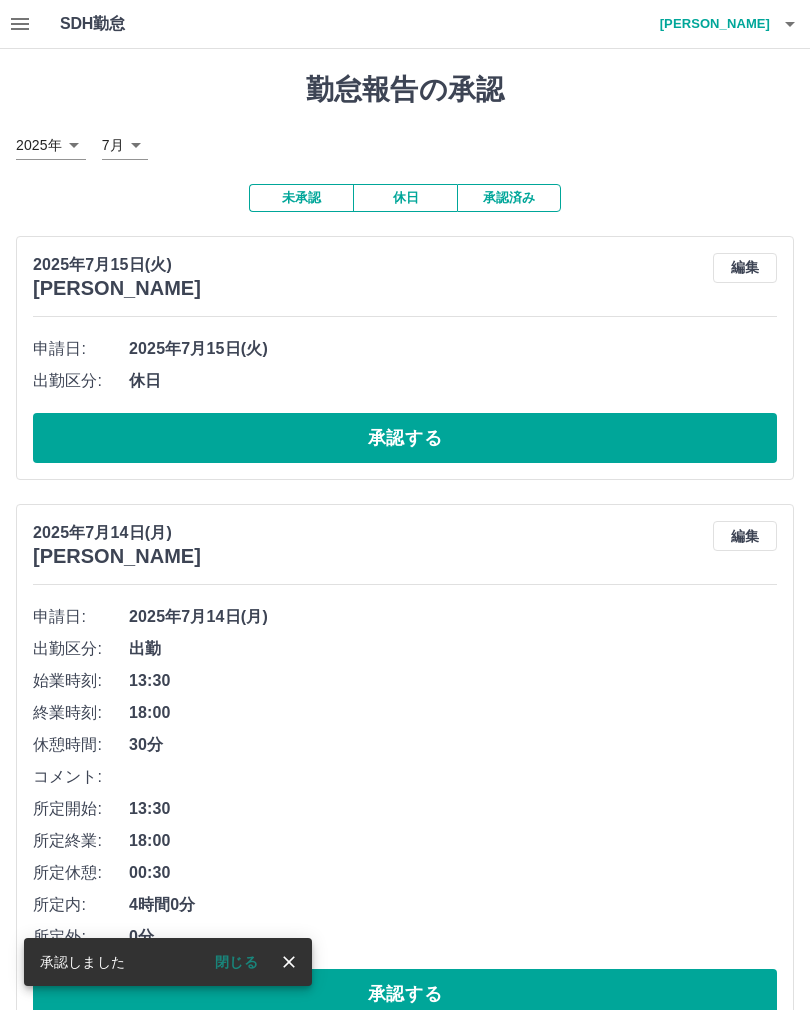 click on "承認する" at bounding box center [405, 438] 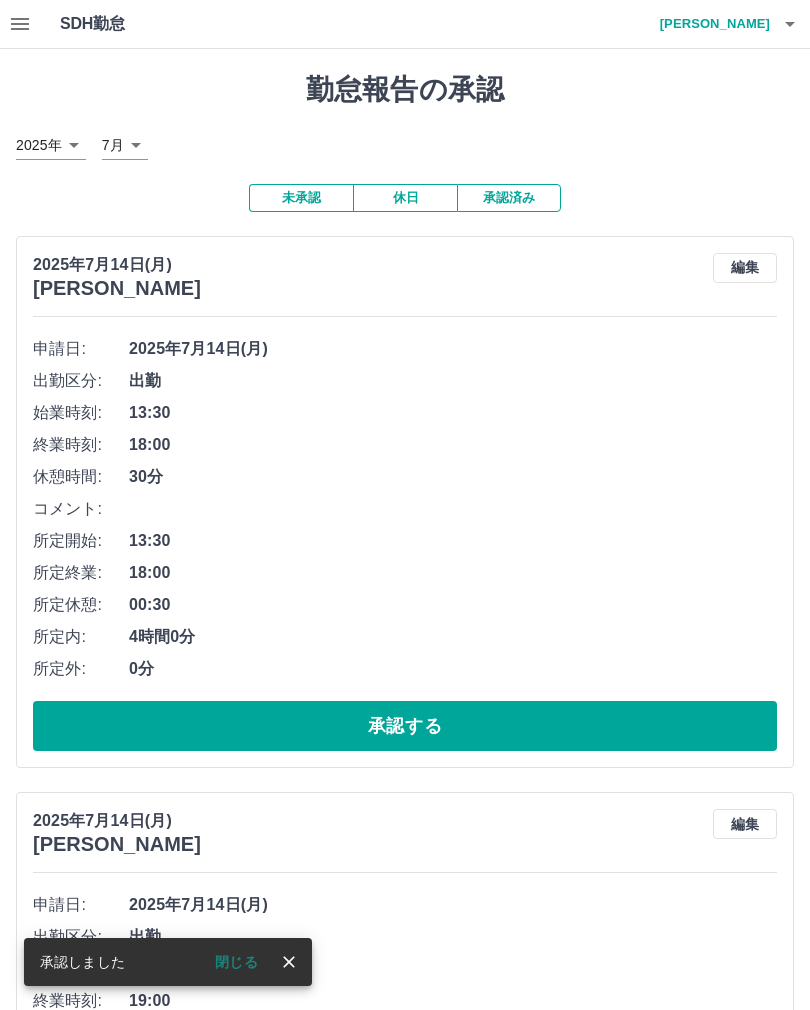 click on "承認する" at bounding box center [405, 726] 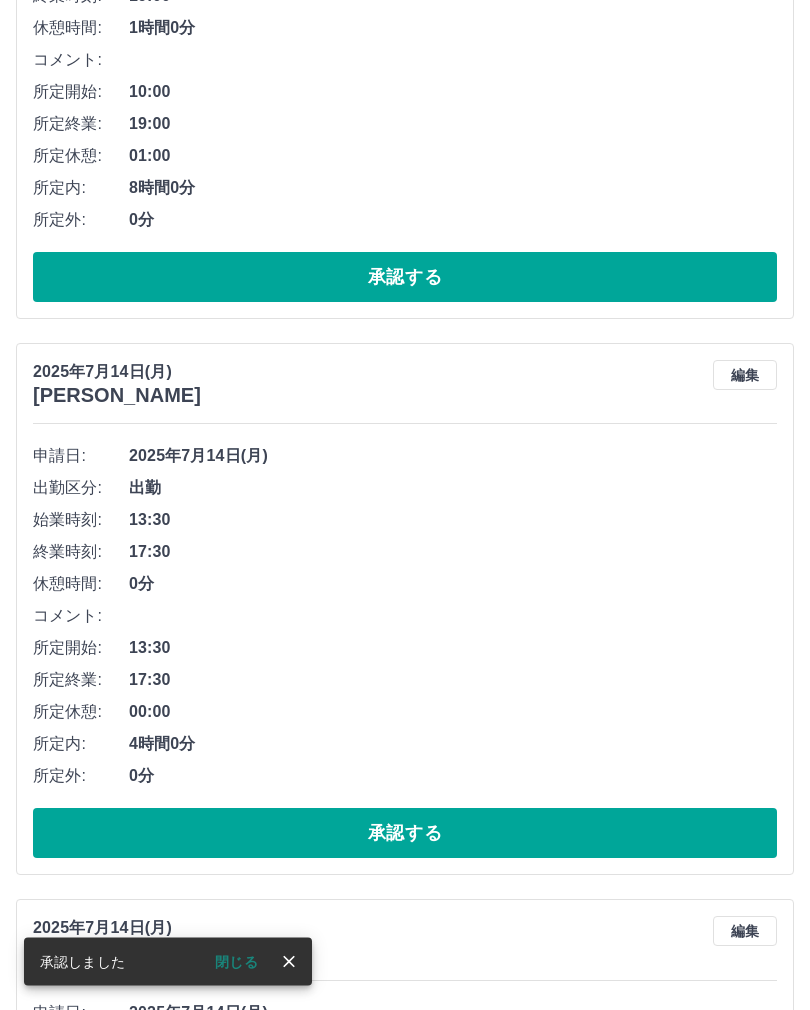 scroll, scrollTop: 449, scrollLeft: 0, axis: vertical 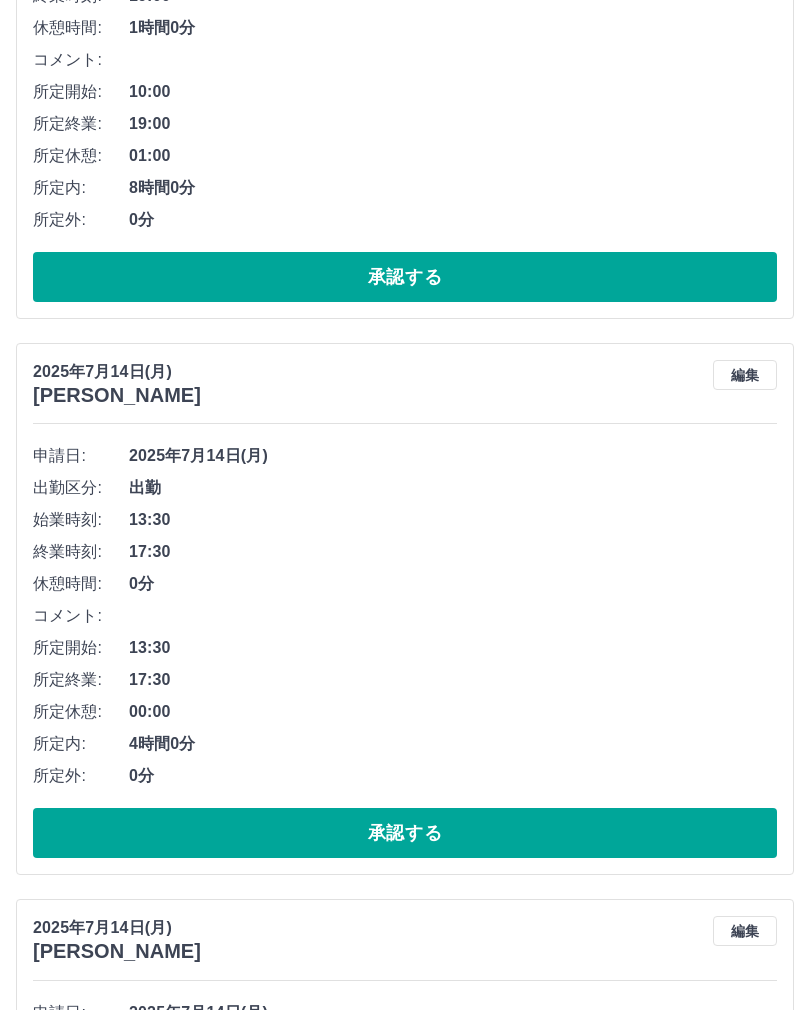 click on "承認する" at bounding box center (405, 833) 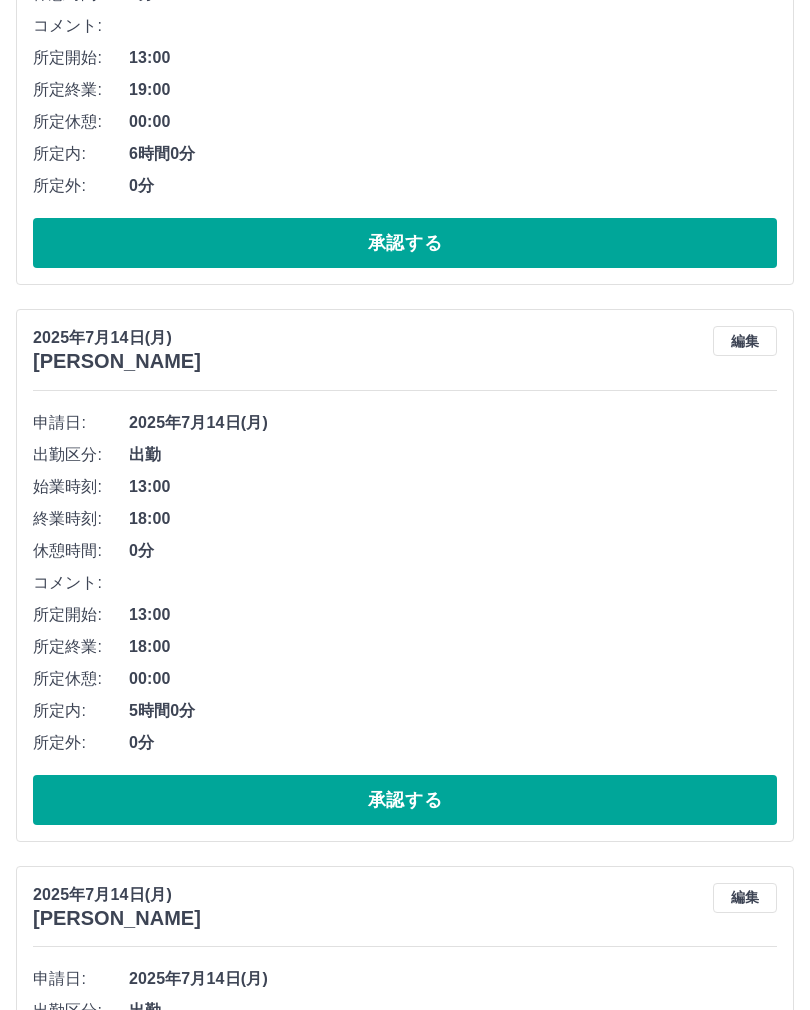 scroll, scrollTop: 1039, scrollLeft: 0, axis: vertical 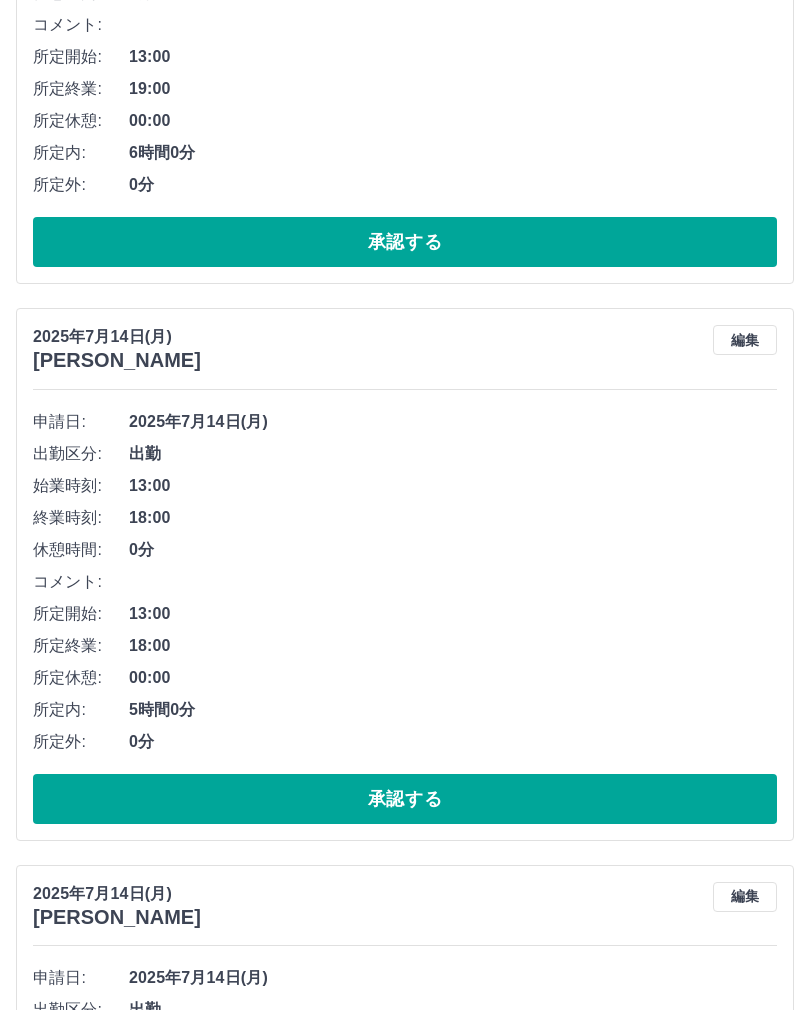 click on "承認する" at bounding box center (405, 800) 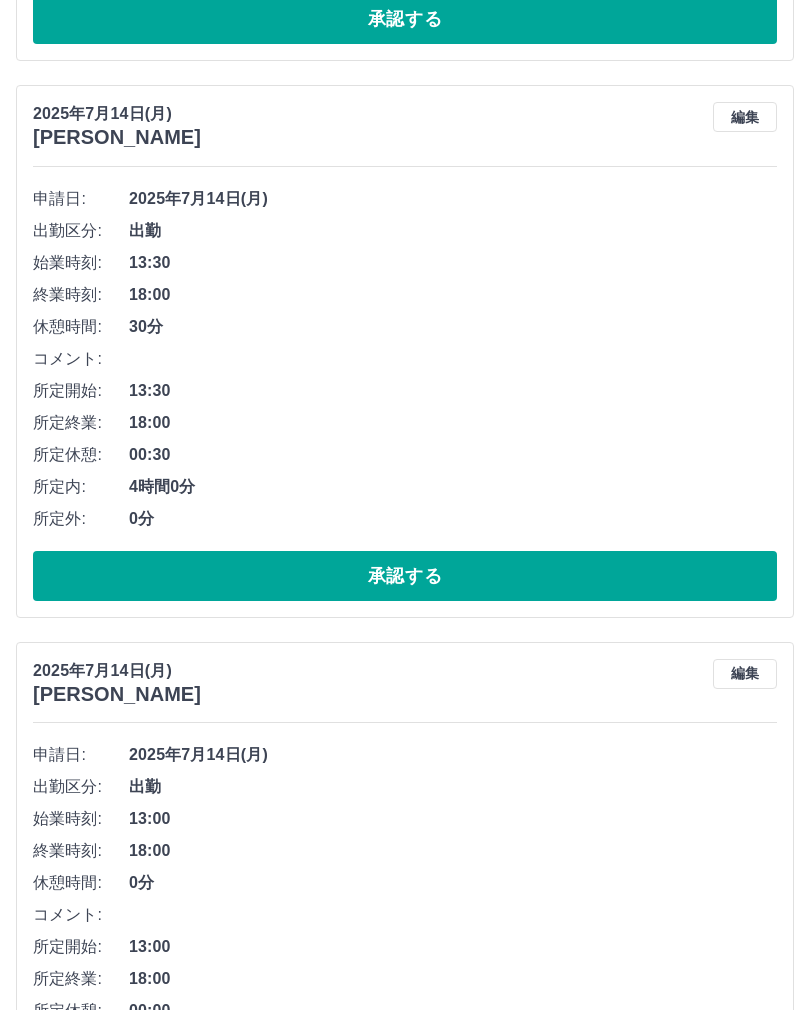 scroll, scrollTop: 1263, scrollLeft: 0, axis: vertical 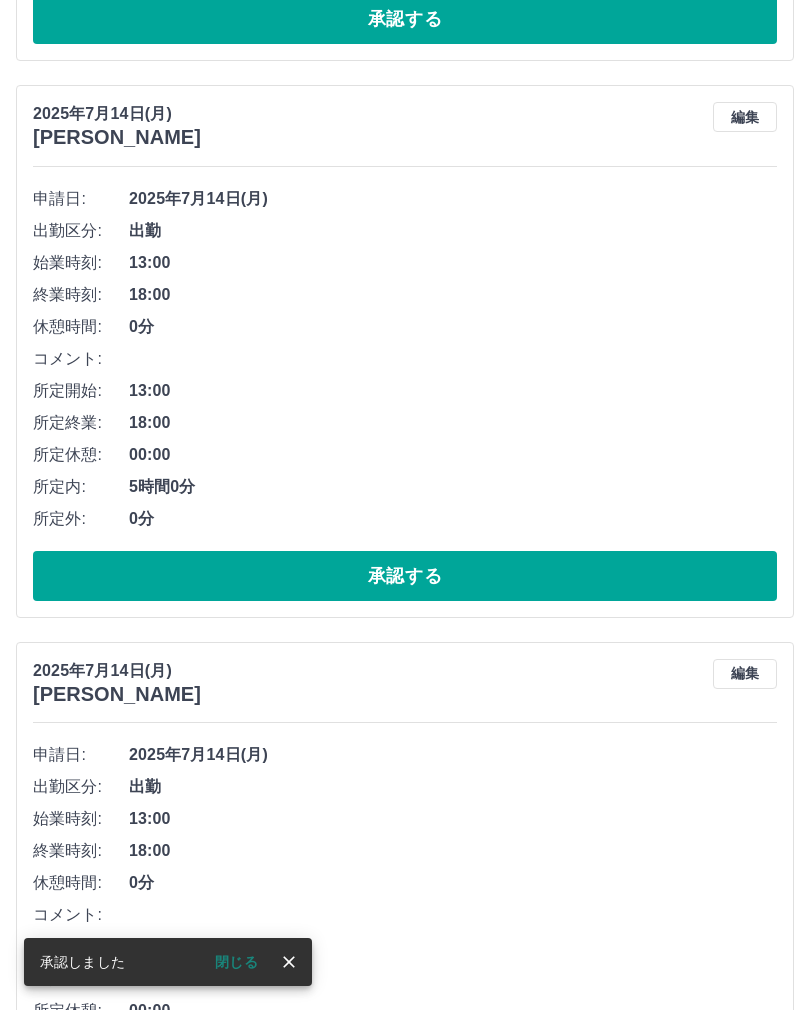 click on "承認する" at bounding box center (405, 576) 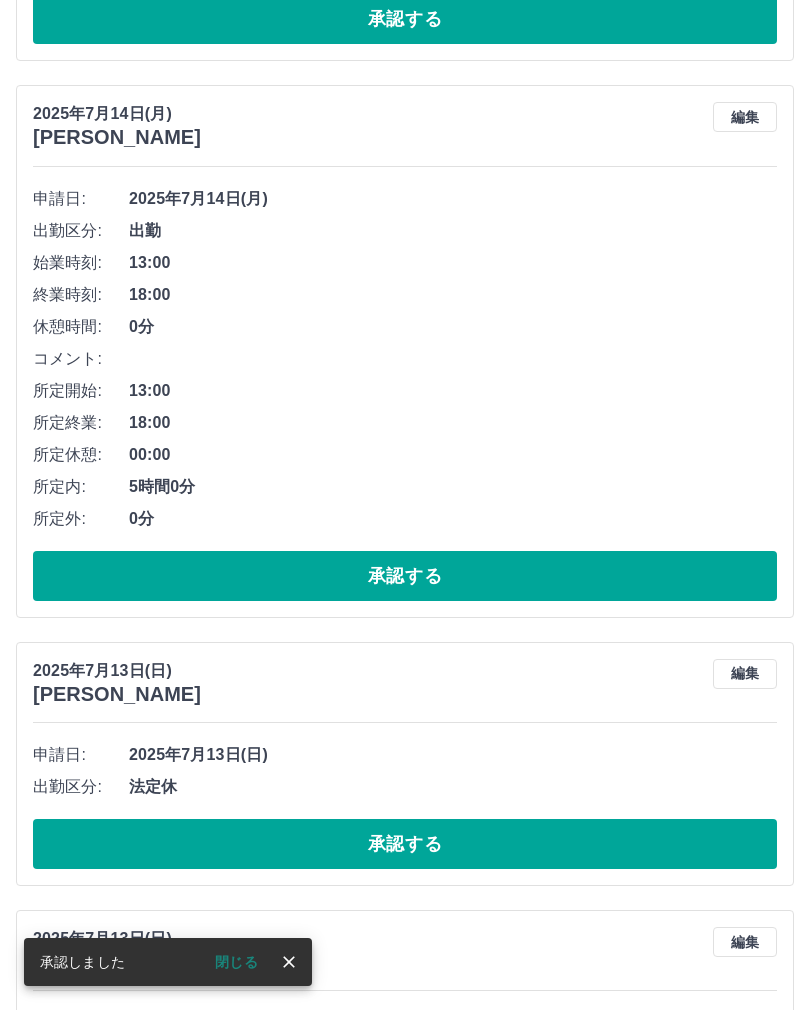 click on "承認する" at bounding box center (405, 576) 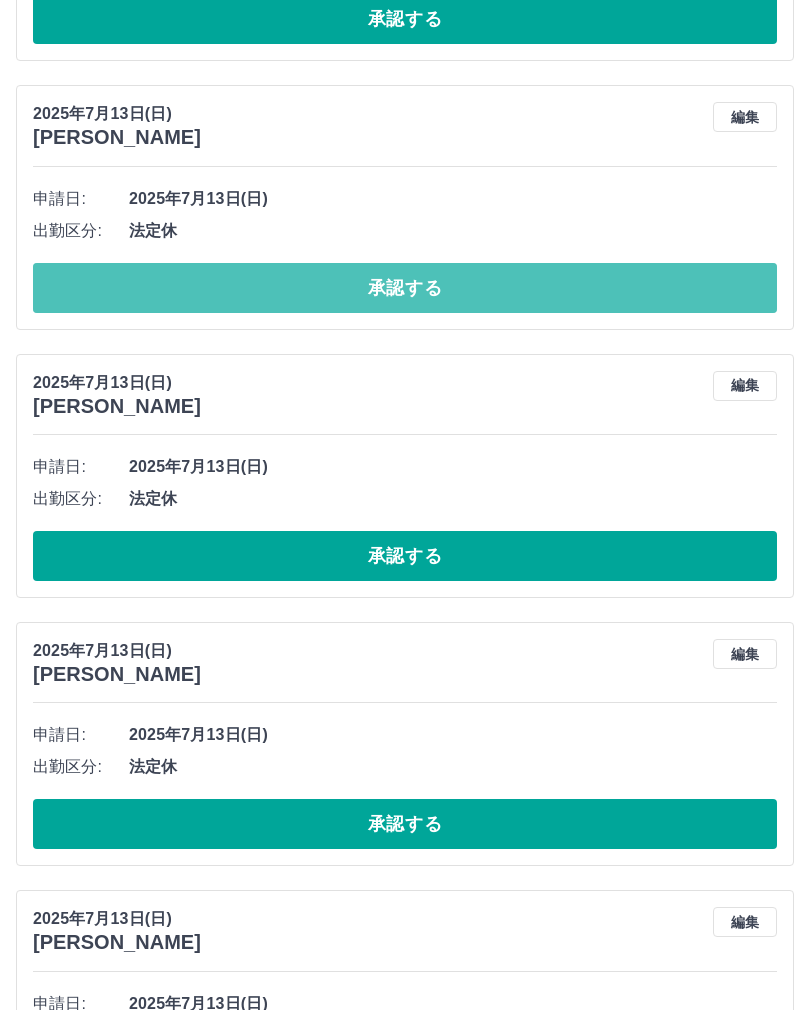 click on "承認する" at bounding box center (405, 288) 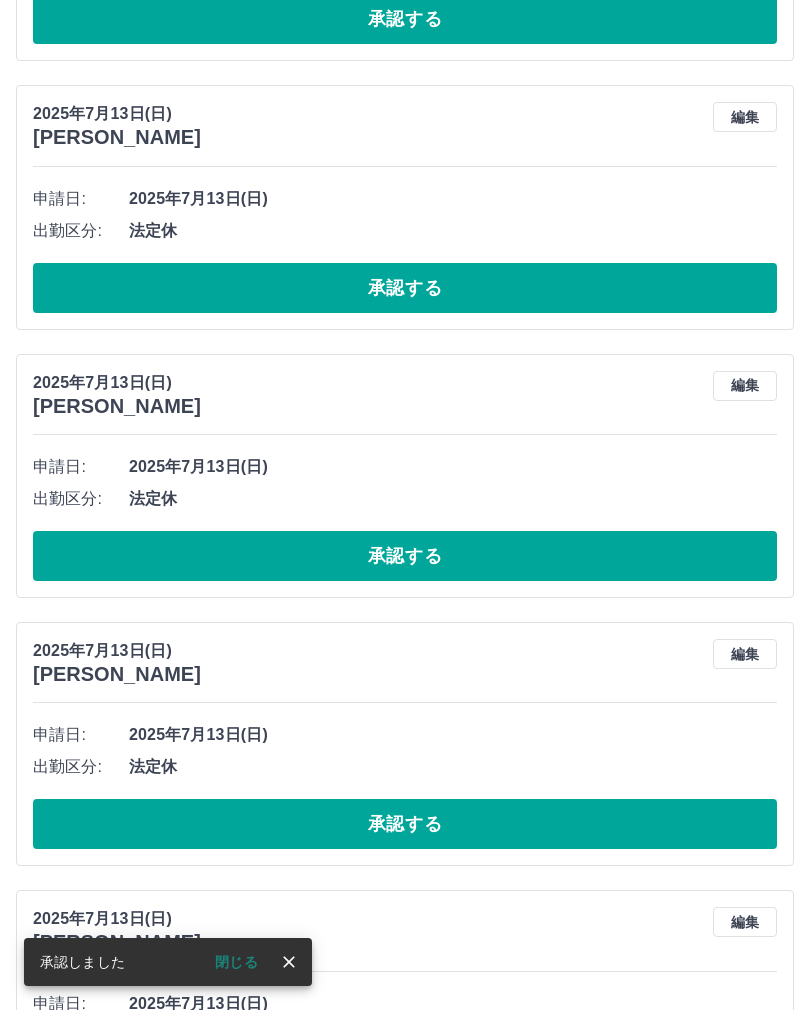 click on "承認する" at bounding box center [405, 288] 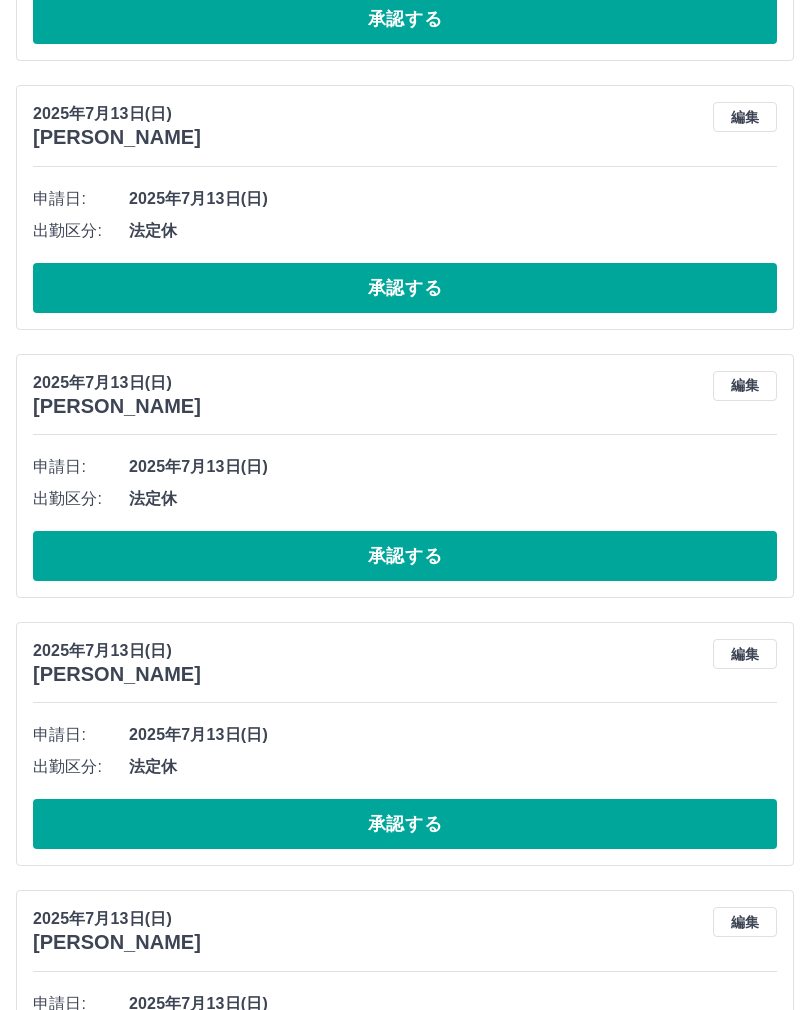 click on "承認する" at bounding box center [405, 288] 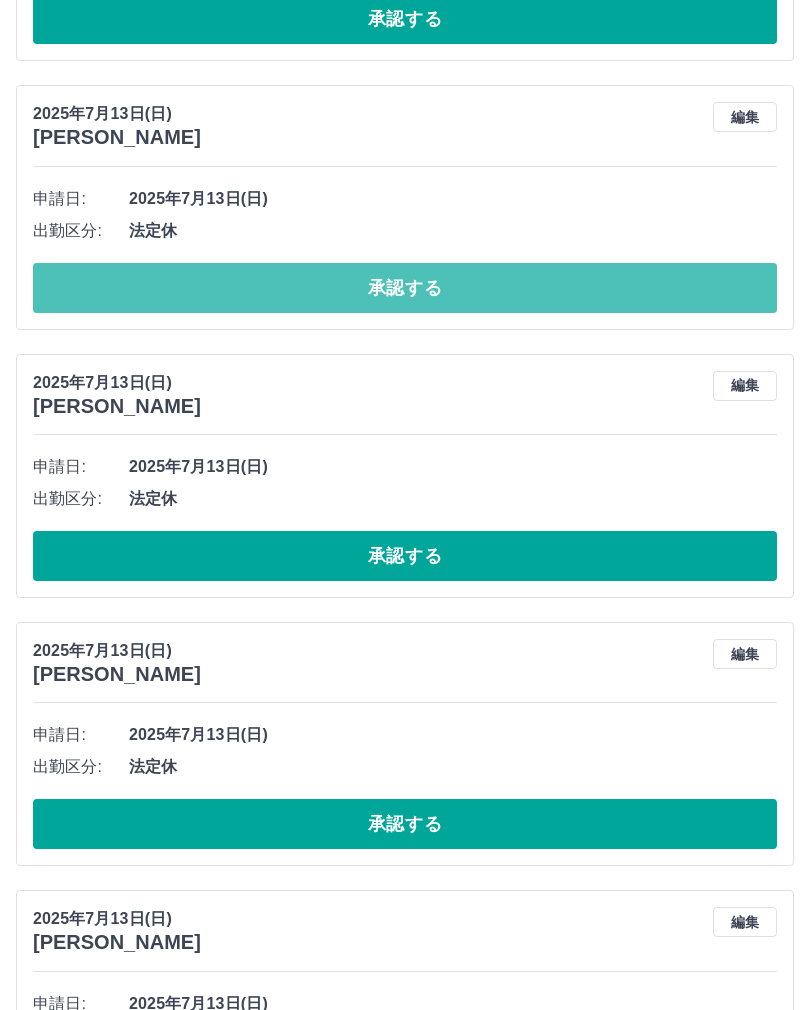 click on "承認する" at bounding box center [405, 288] 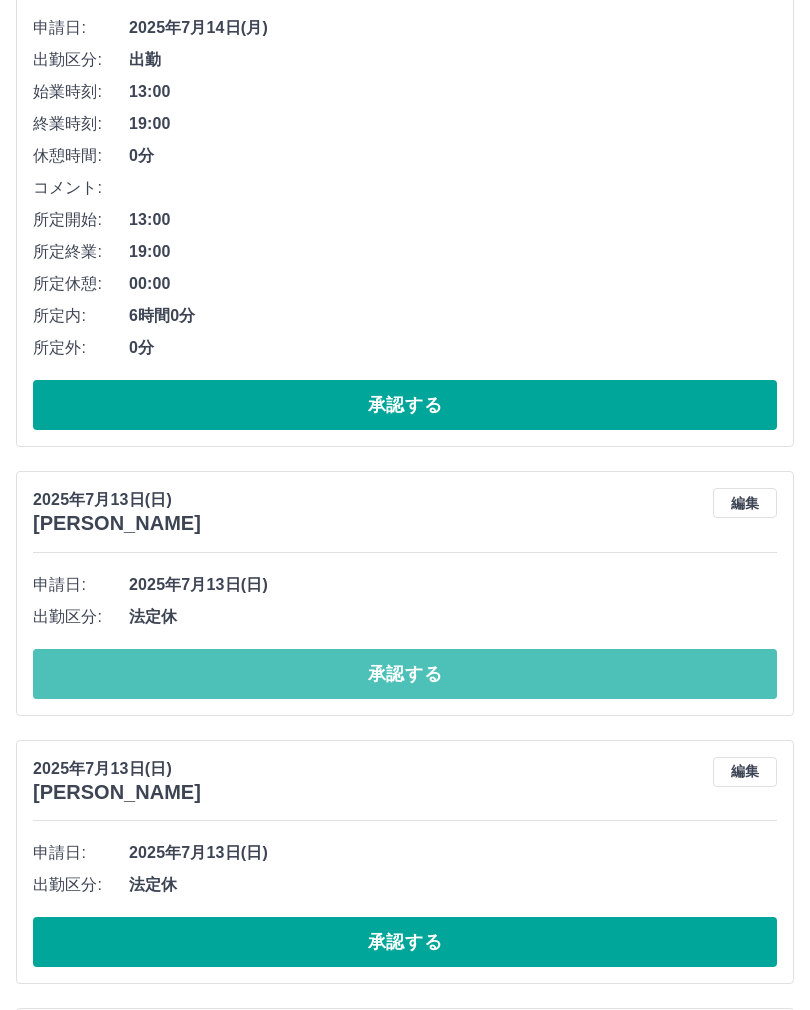 click on "承認する" at bounding box center (405, 675) 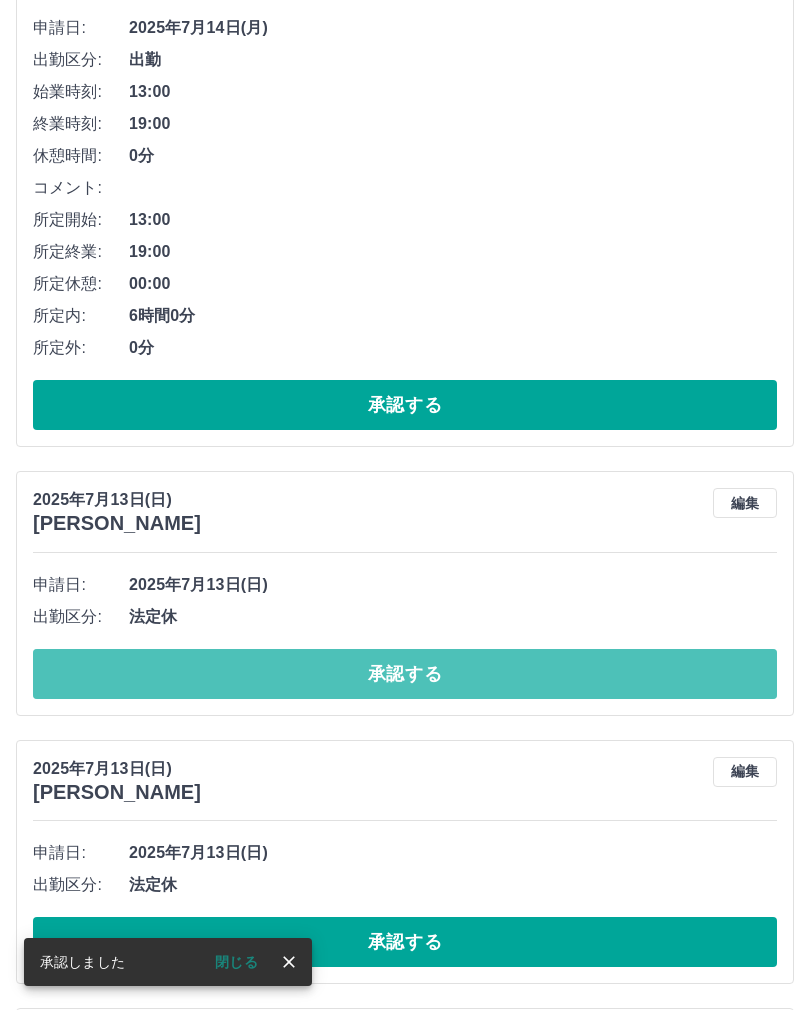click on "承認する" at bounding box center (405, 674) 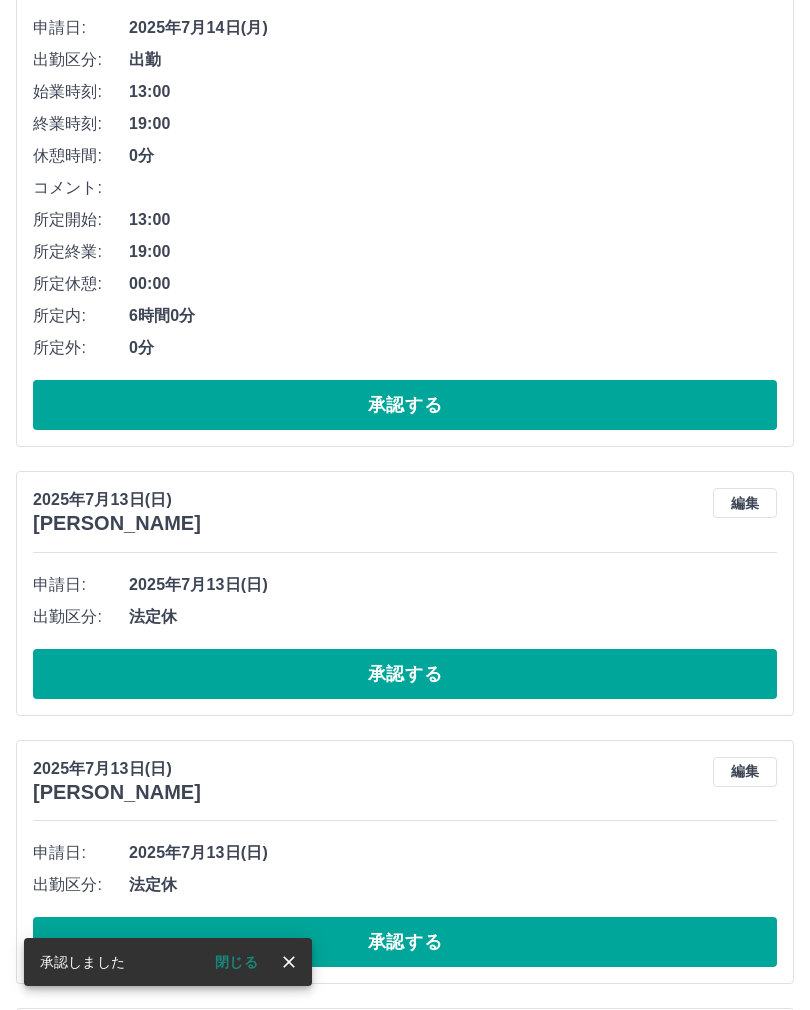 click on "承認する" at bounding box center [405, 674] 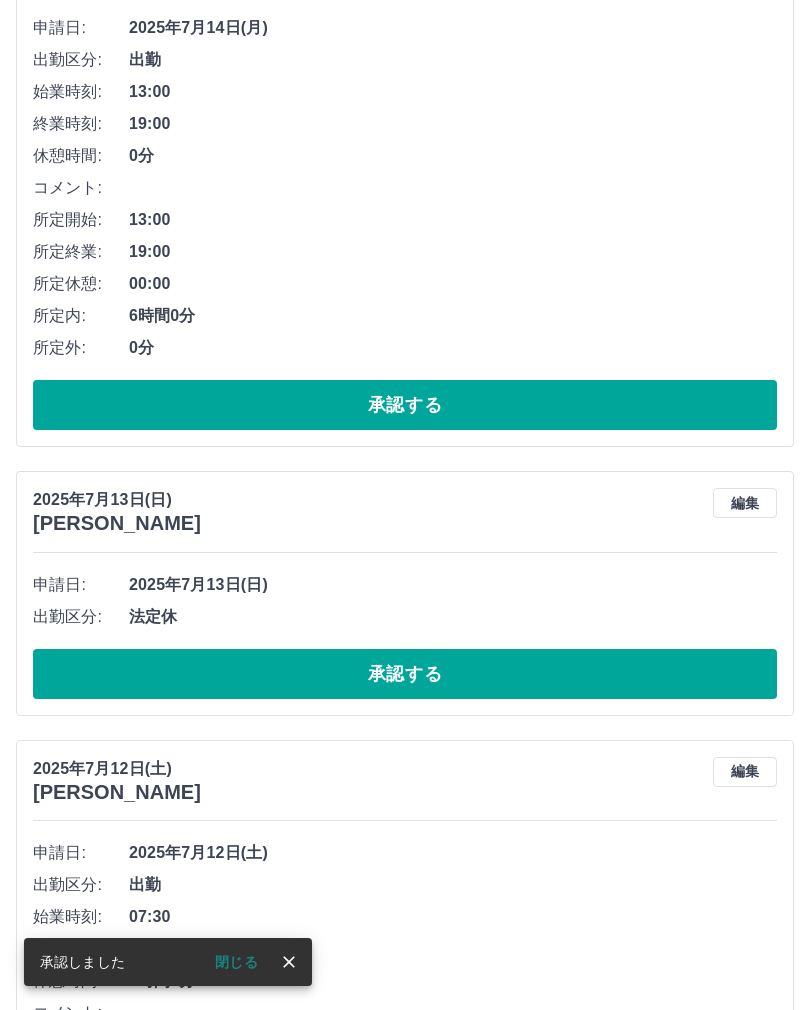 click on "承認する" at bounding box center (405, 674) 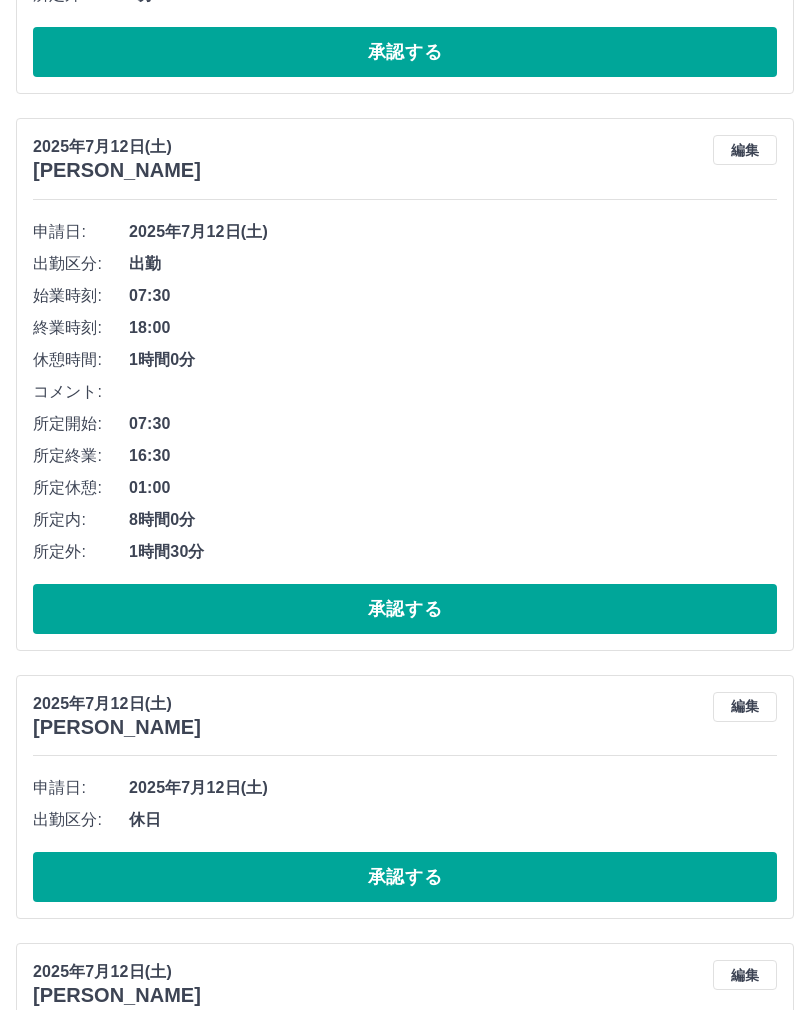 scroll, scrollTop: 1237, scrollLeft: 0, axis: vertical 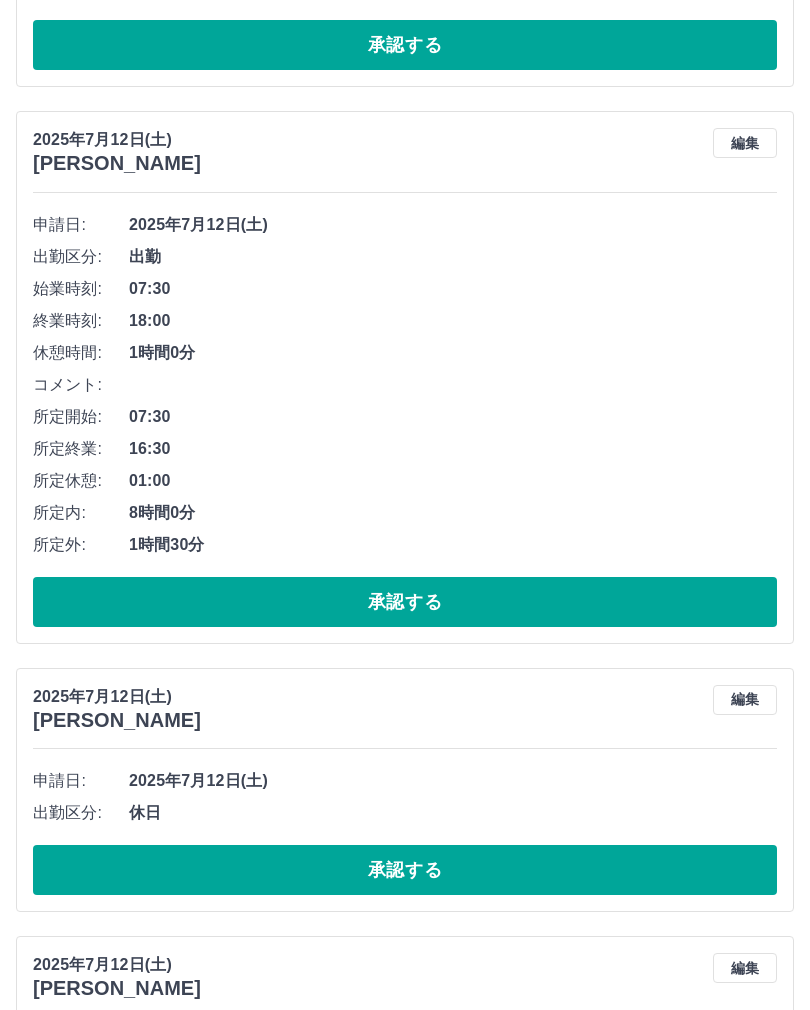 click on "承認する" at bounding box center [405, 602] 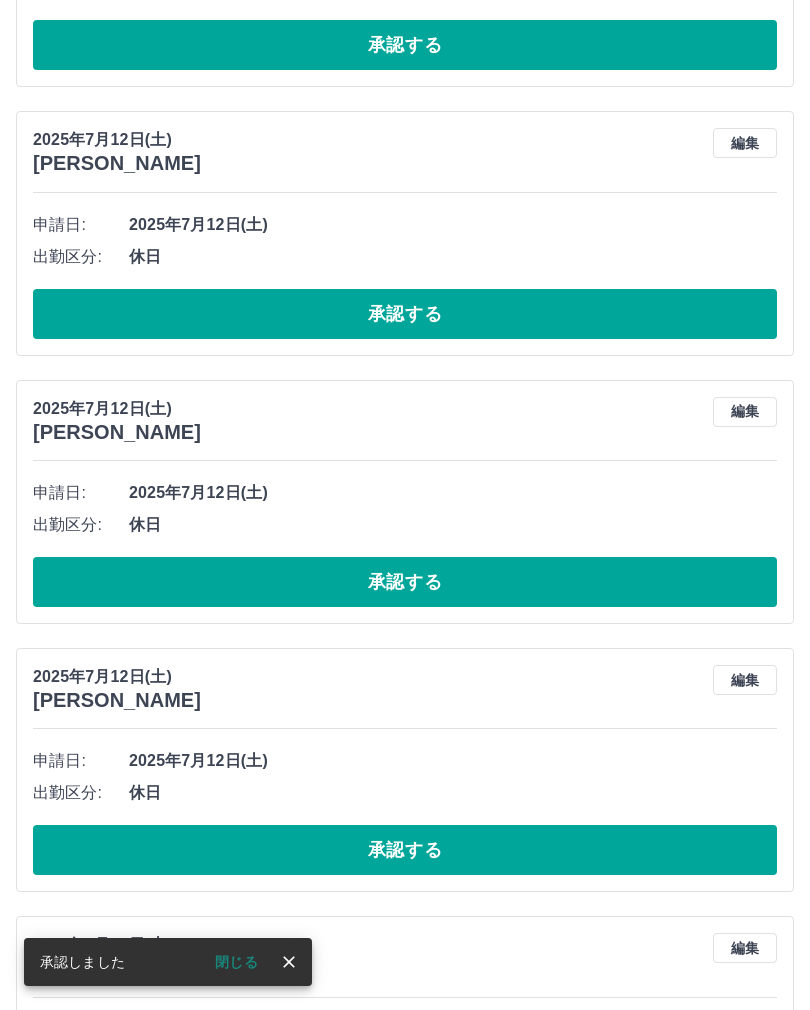 click on "承認する" at bounding box center [405, 314] 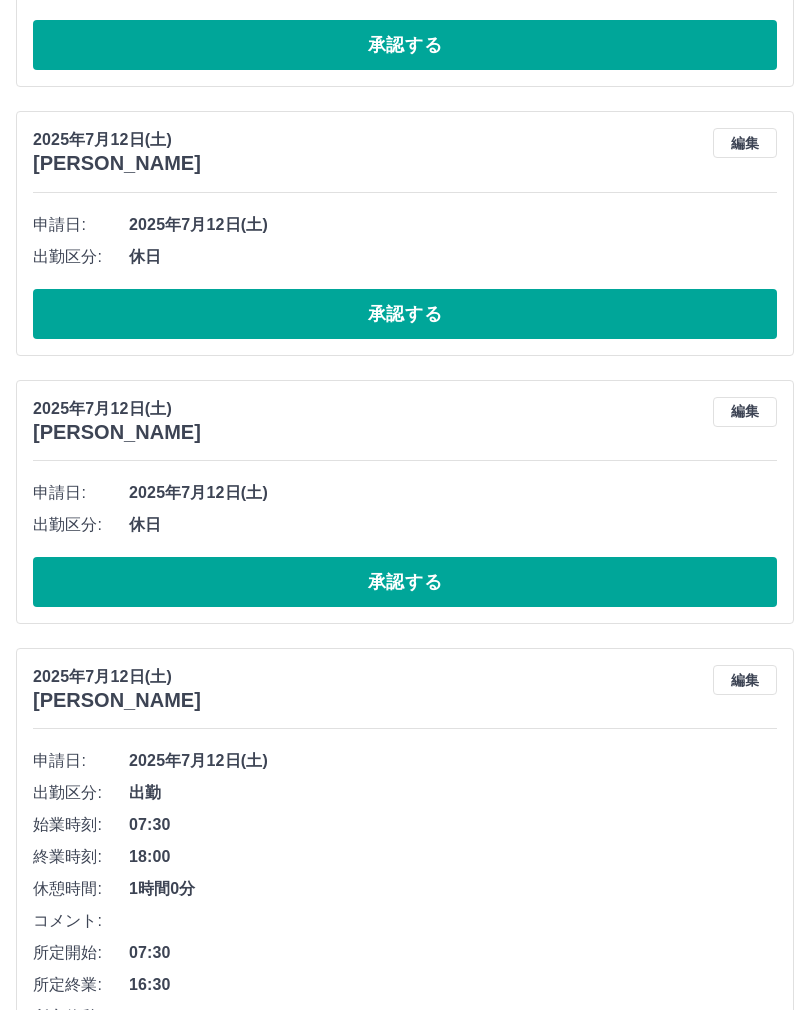 click on "承認する" at bounding box center [405, 314] 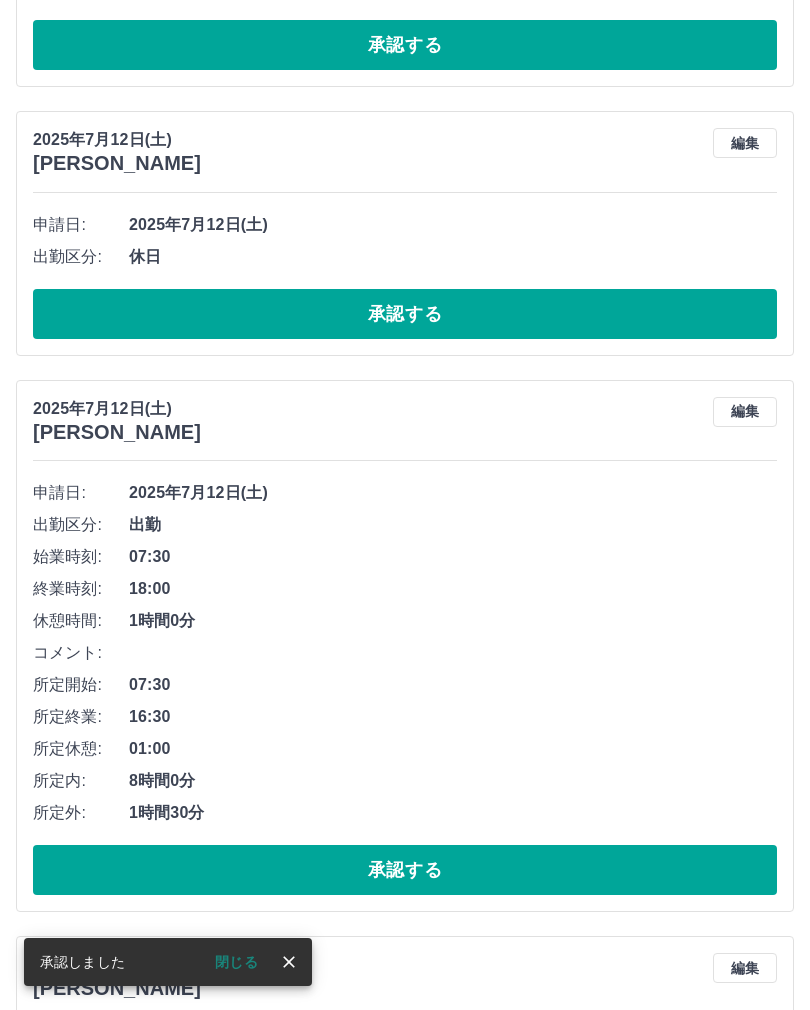 click on "承認する" at bounding box center (405, 314) 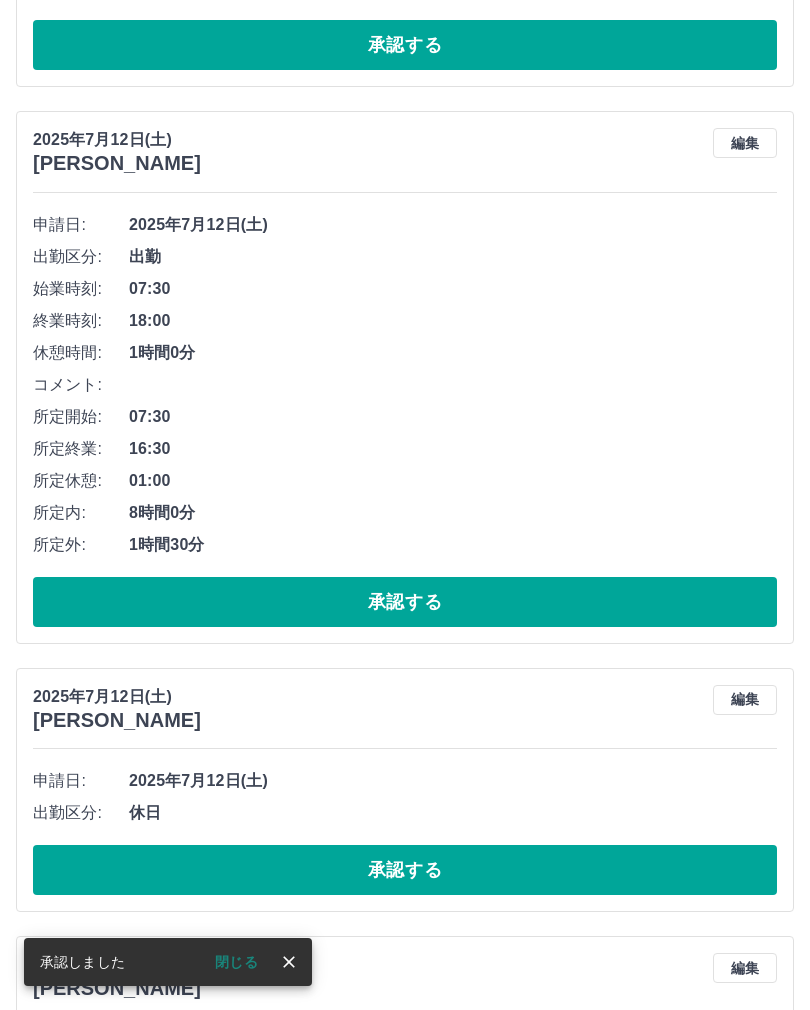 click on "承認する" at bounding box center (405, 602) 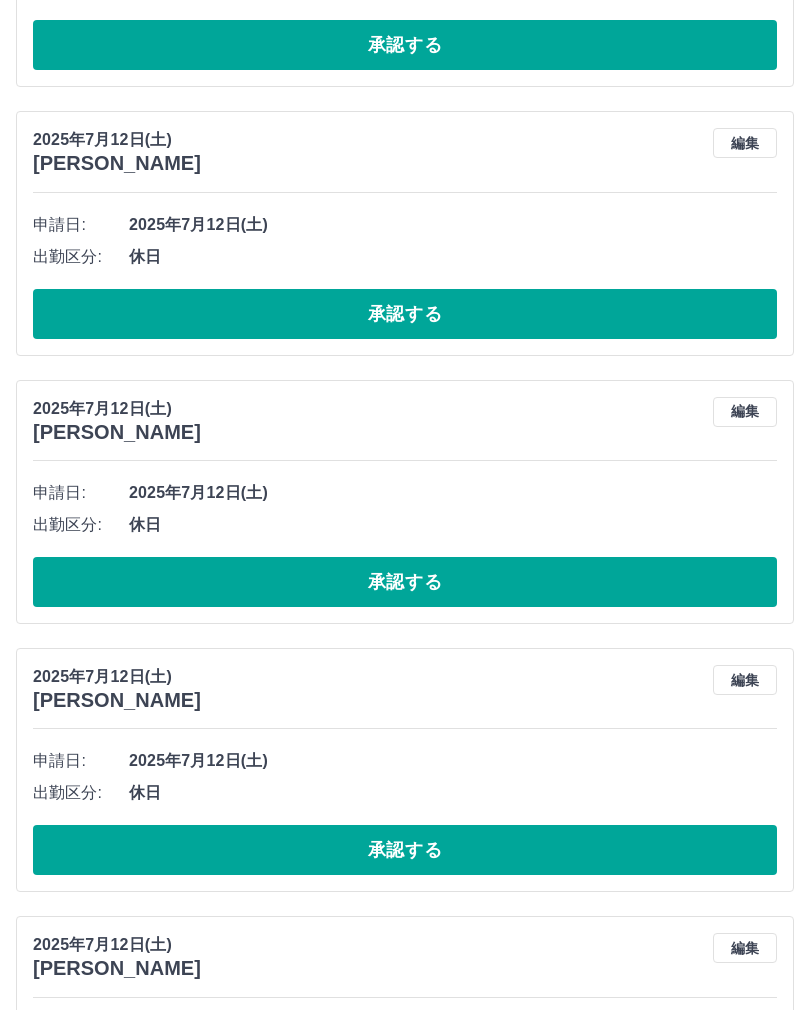 click on "承認する" at bounding box center [405, 314] 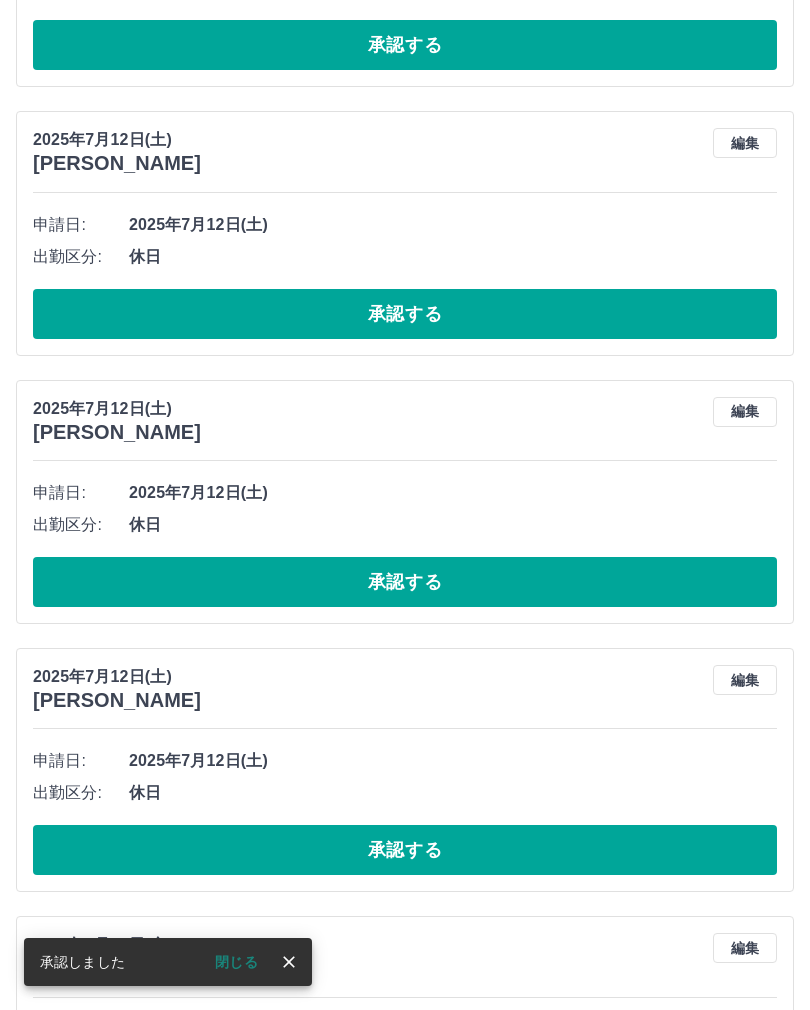click on "承認する" at bounding box center [405, 314] 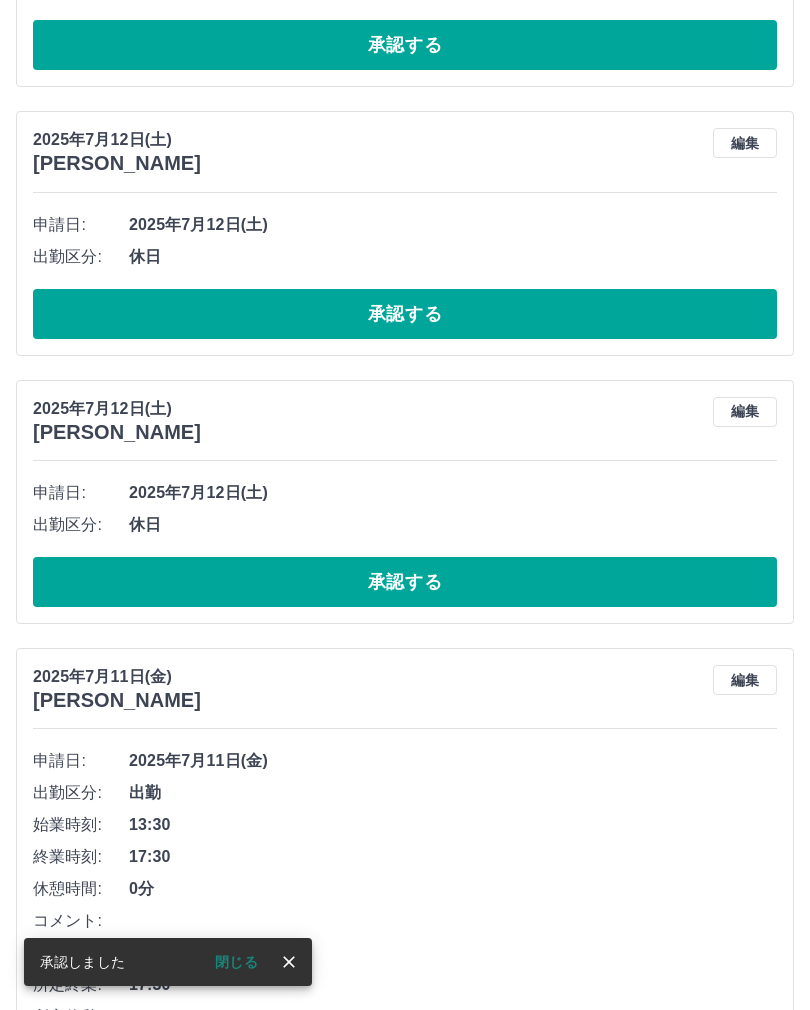 click on "承認する" at bounding box center (405, 314) 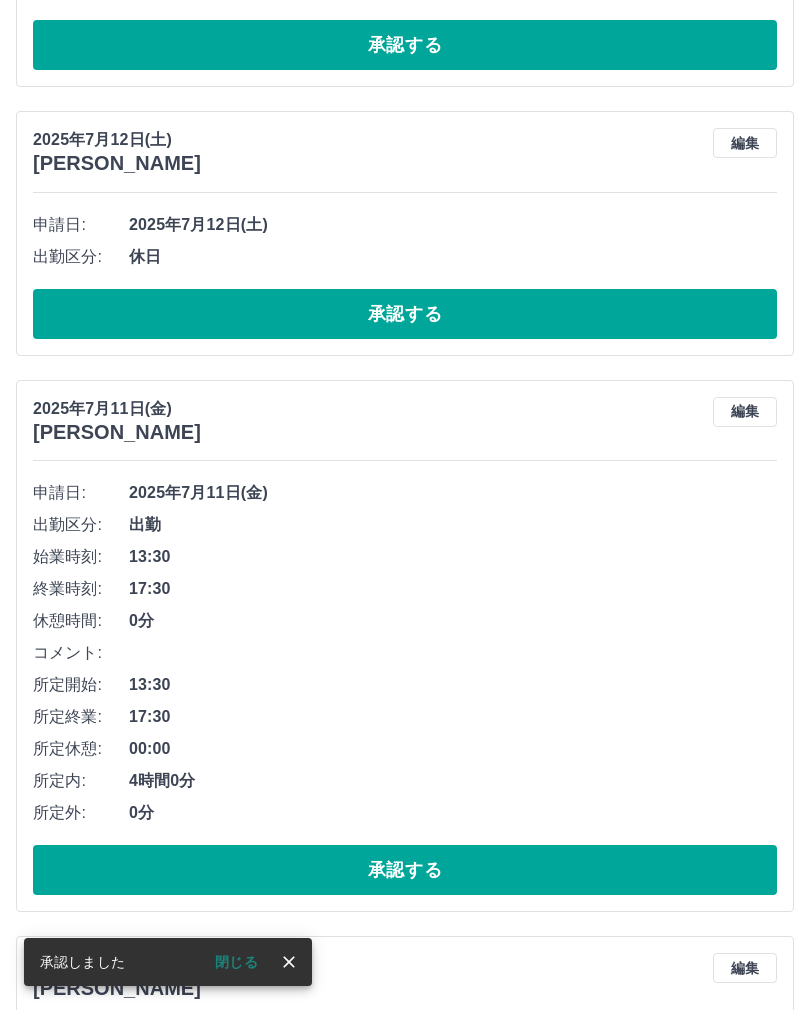 click on "承認する" at bounding box center [405, 314] 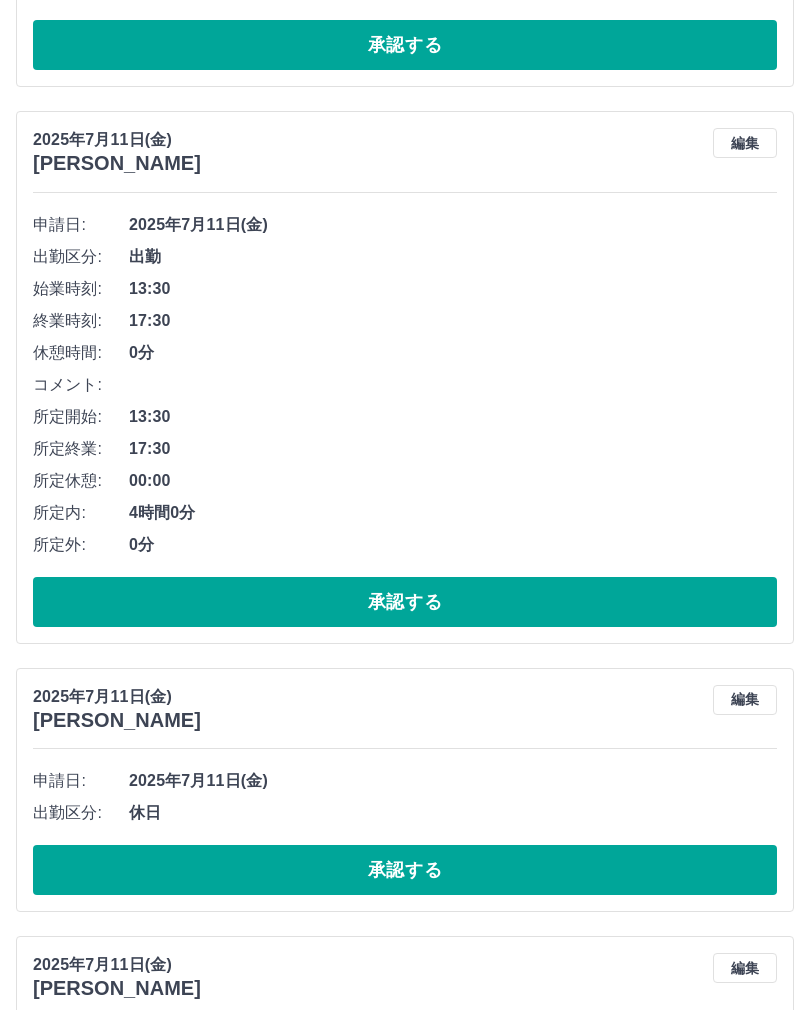 click on "承認する" at bounding box center (405, 602) 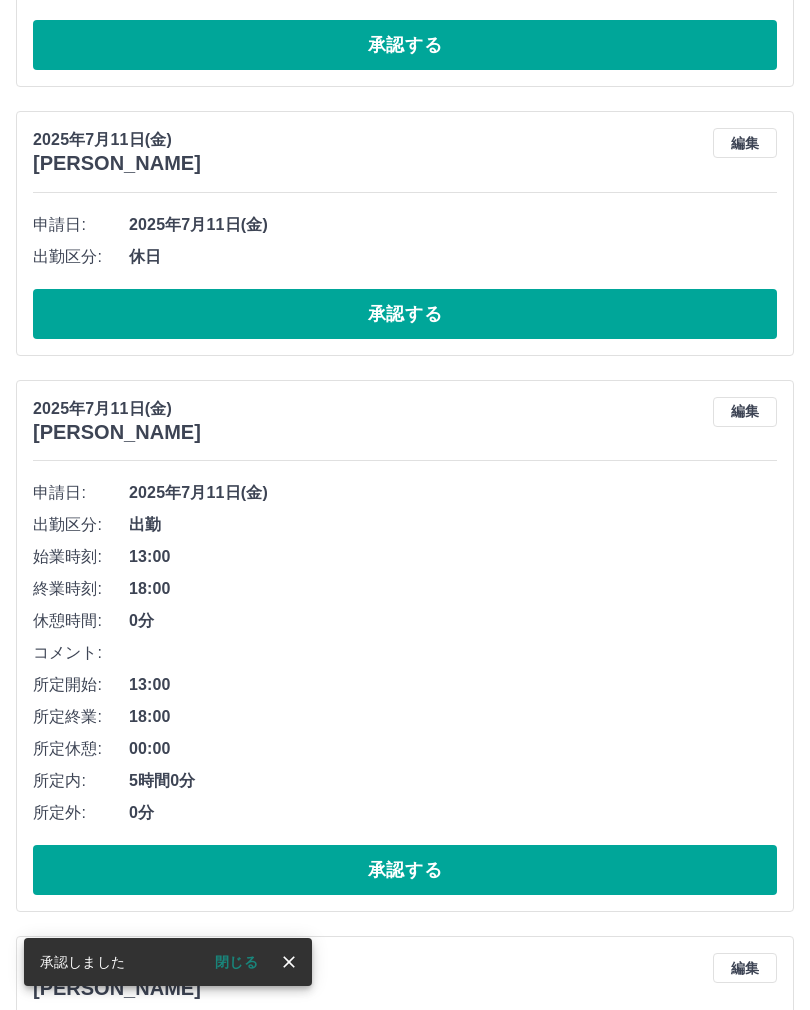 click on "承認する" at bounding box center (405, 314) 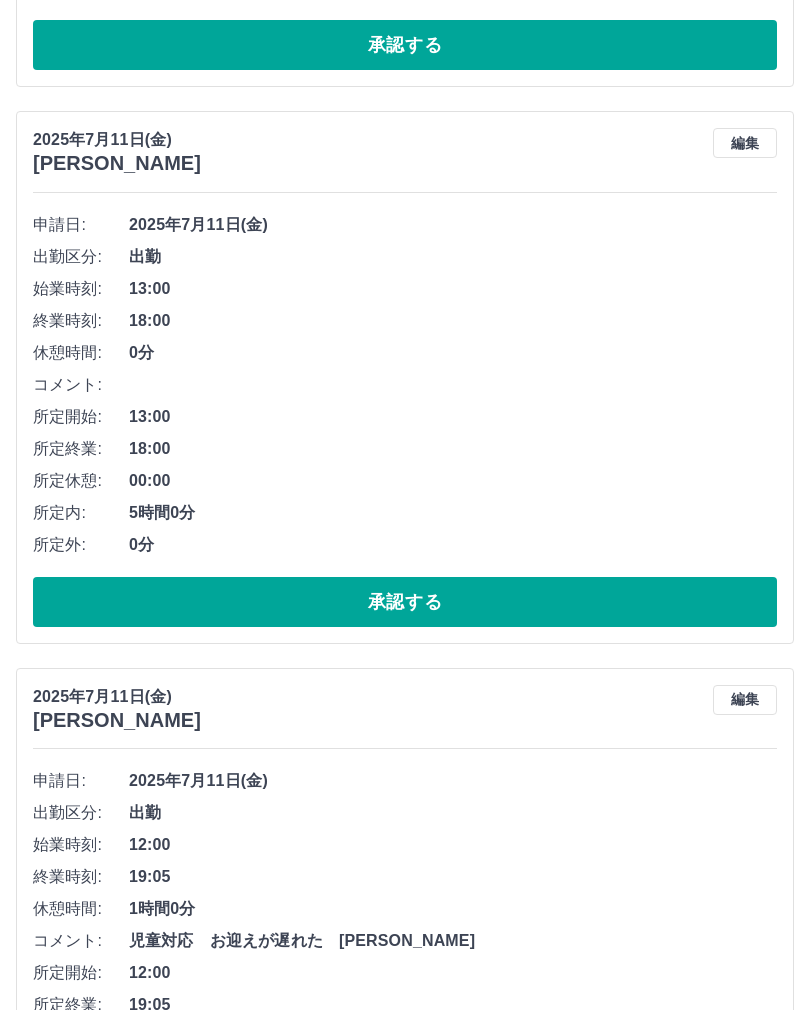click on "承認する" at bounding box center (405, 602) 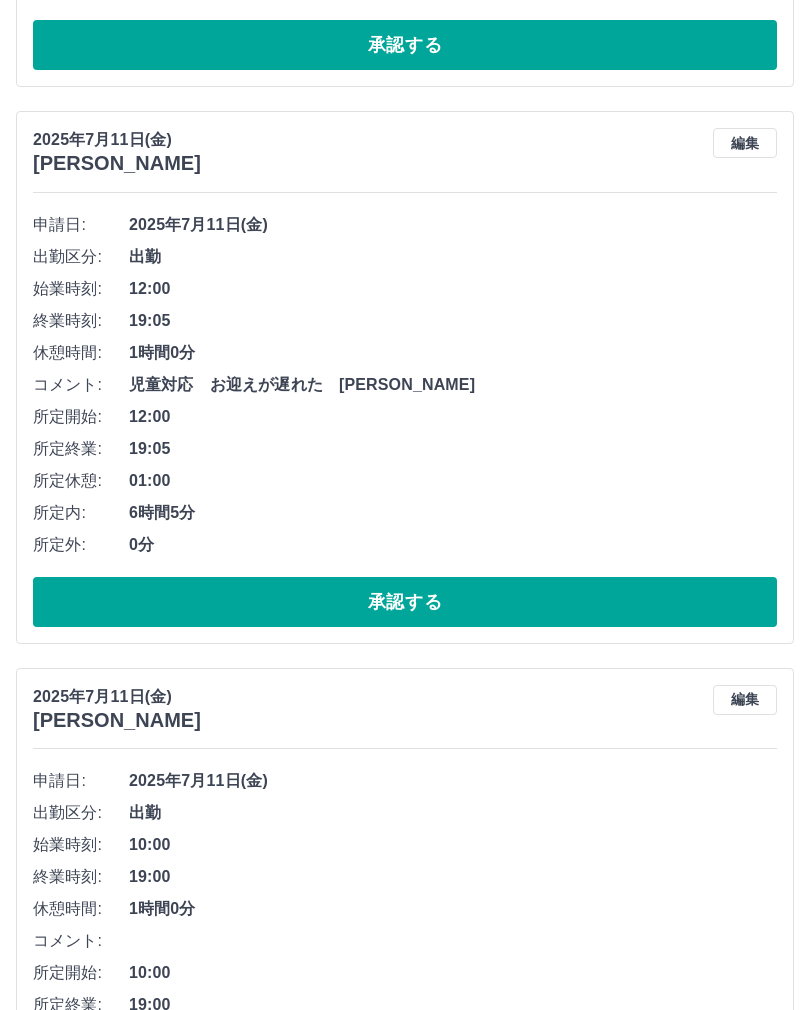 click on "編集" at bounding box center [745, 700] 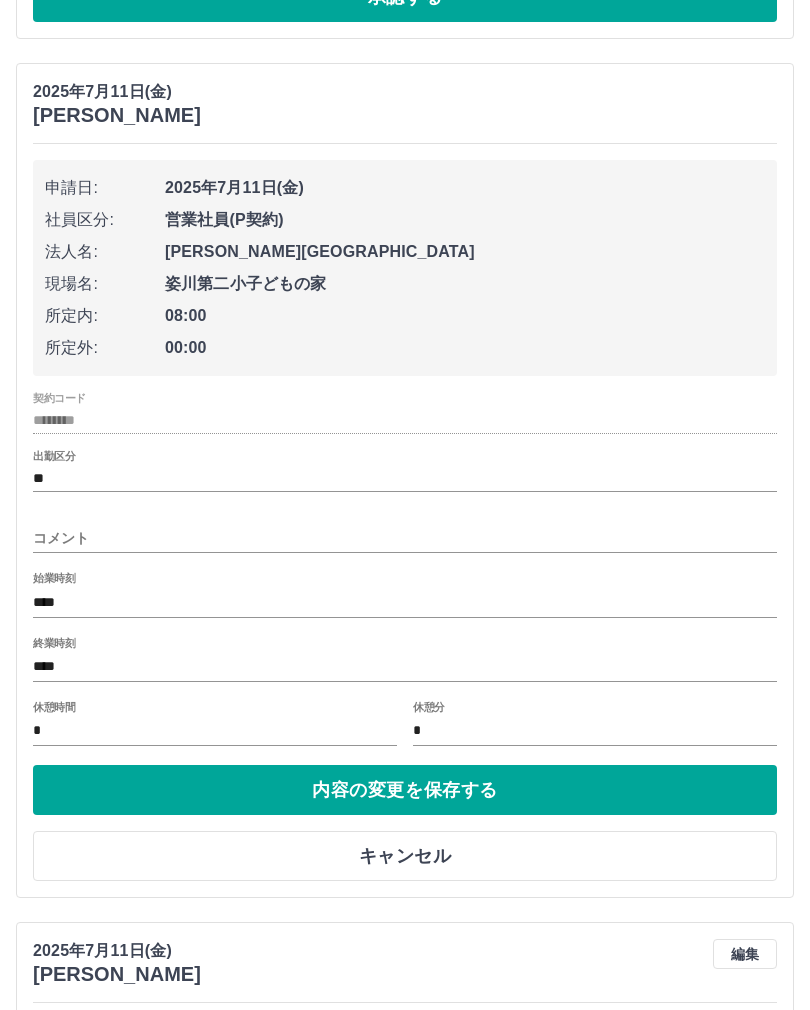 scroll, scrollTop: 1845, scrollLeft: 0, axis: vertical 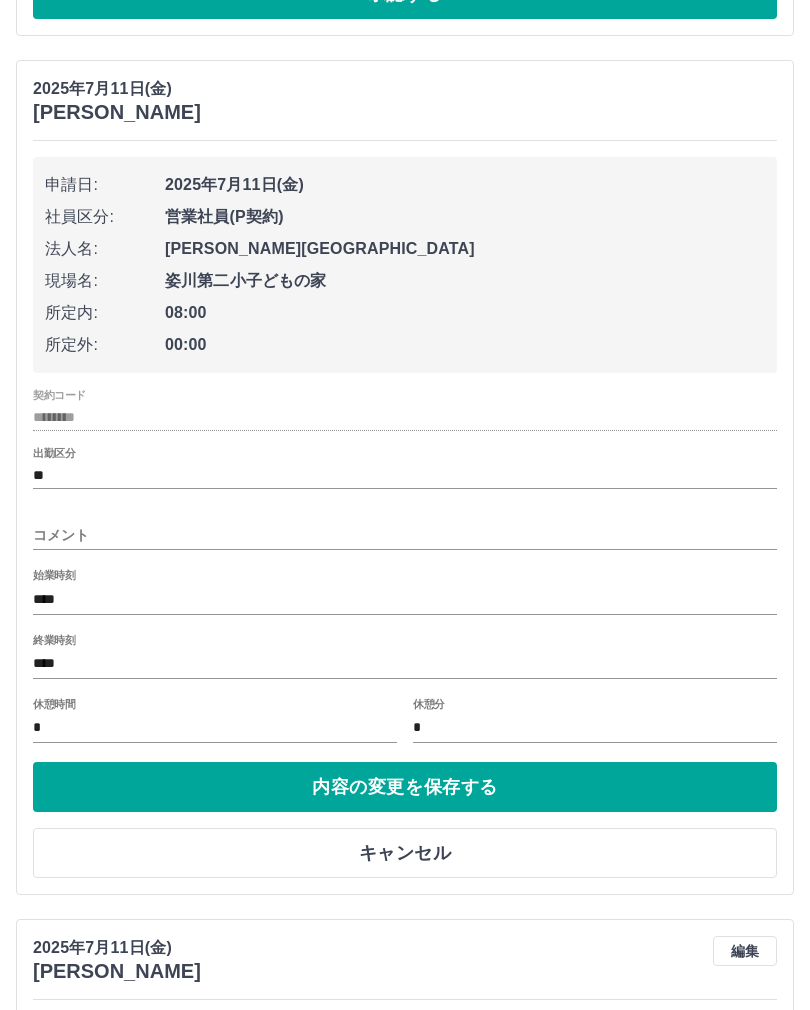 click on "****" at bounding box center [405, 664] 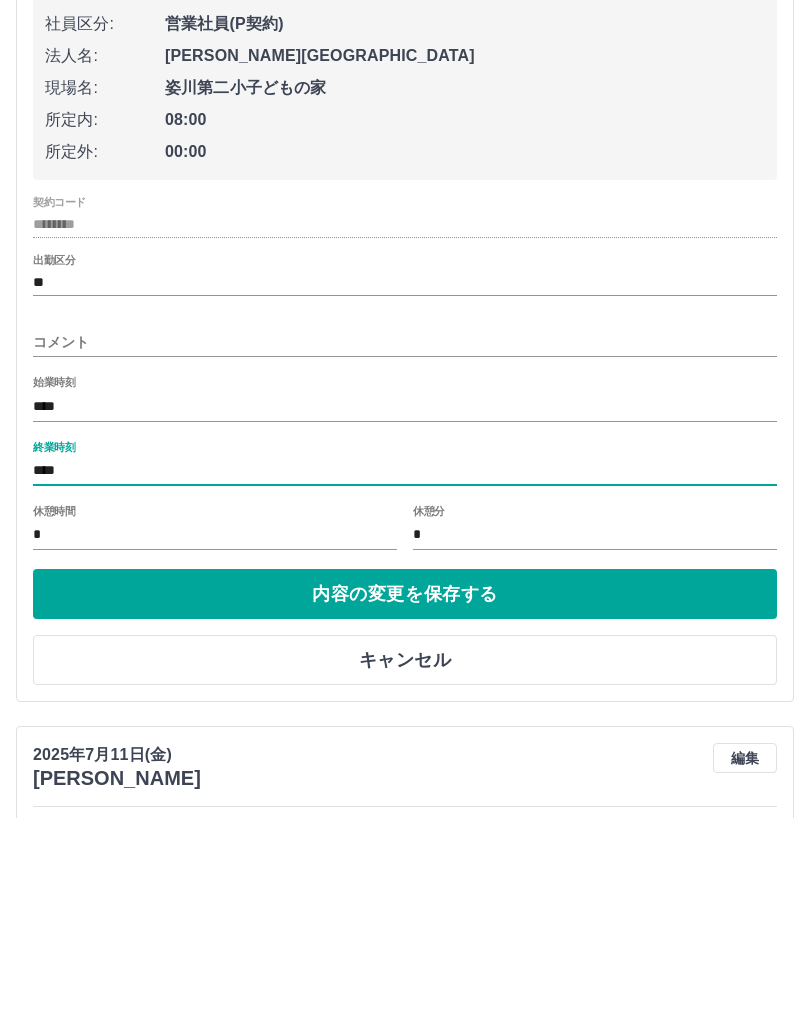 type on "****" 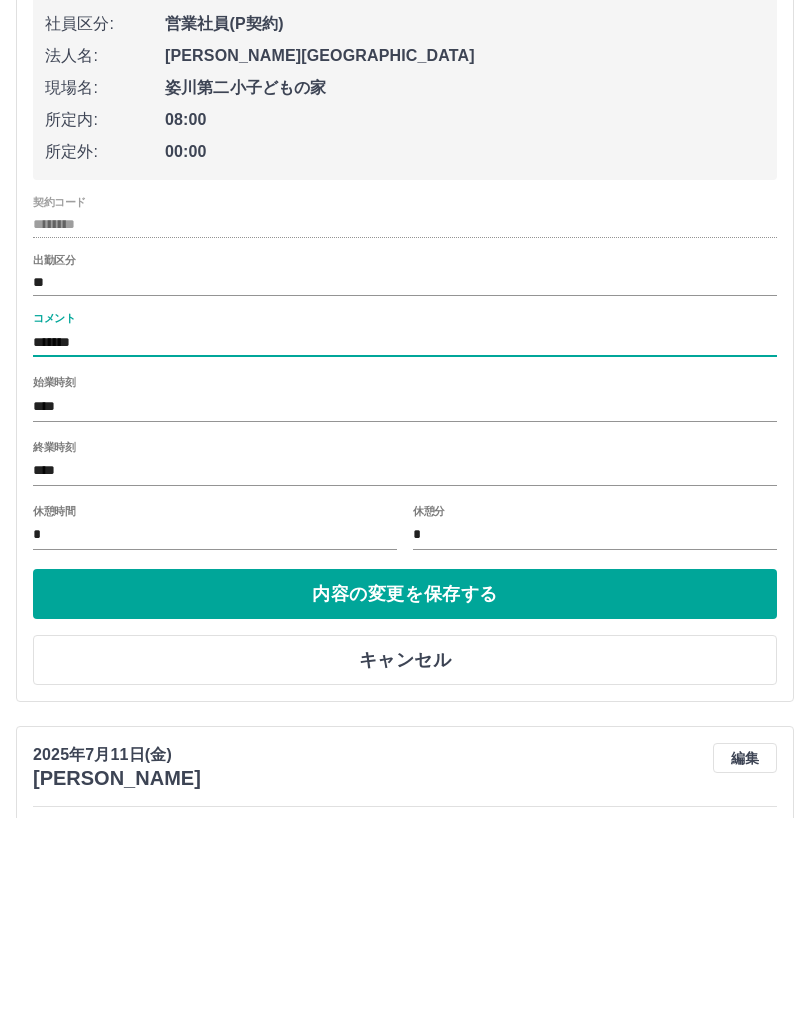 type on "******" 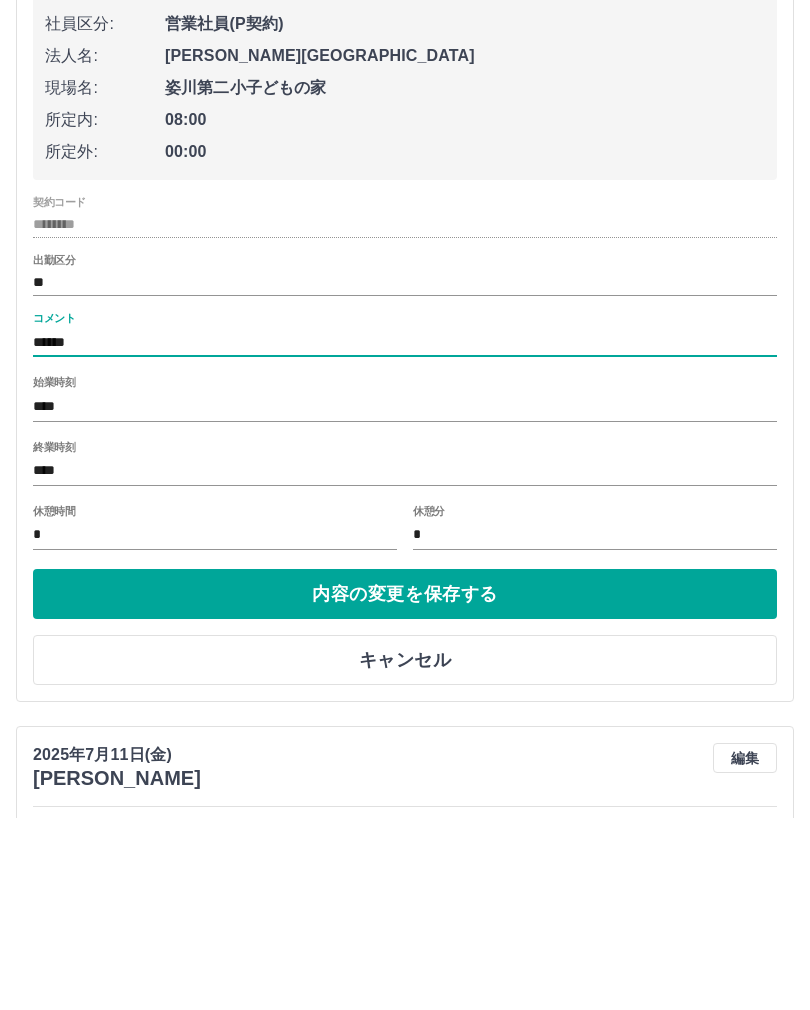 click on "内容の変更を保存する" at bounding box center (405, 787) 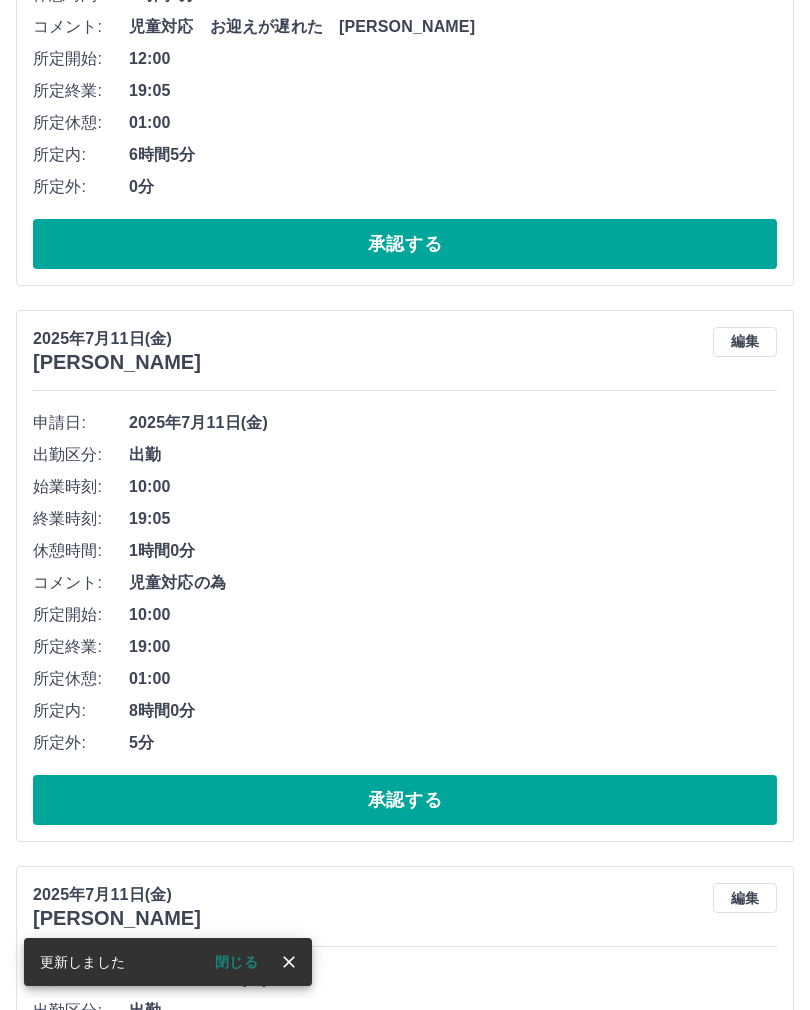 scroll, scrollTop: 1596, scrollLeft: 0, axis: vertical 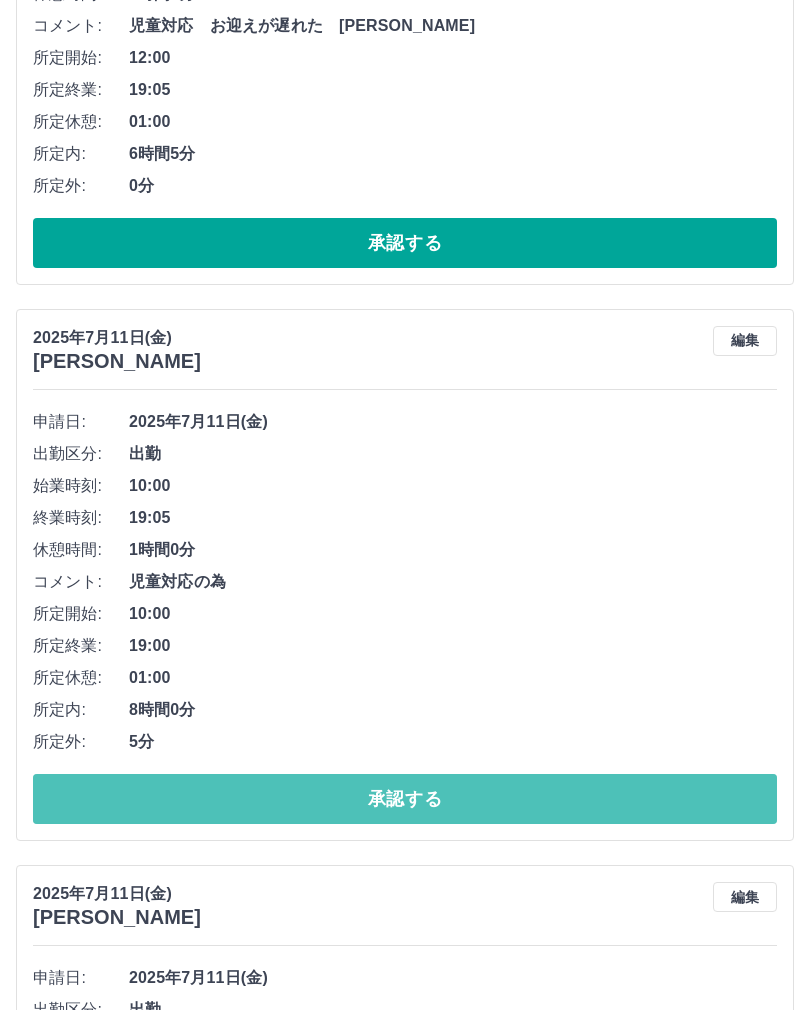 click on "承認する" at bounding box center [405, 799] 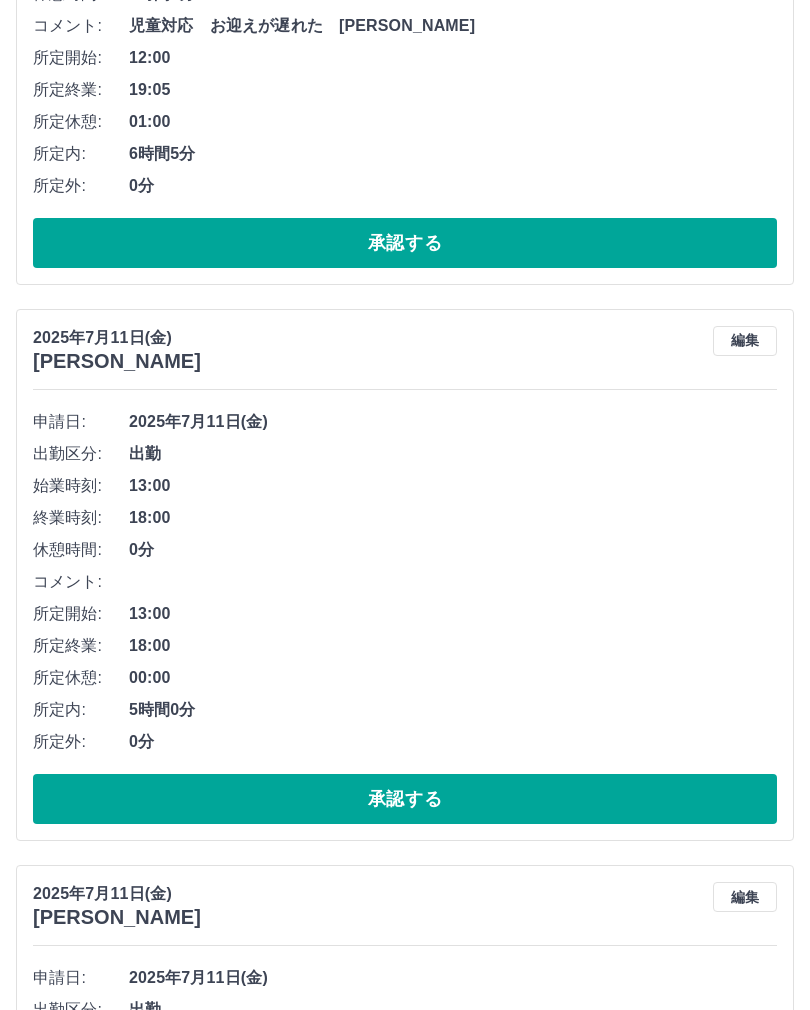 click on "承認する" at bounding box center [405, 243] 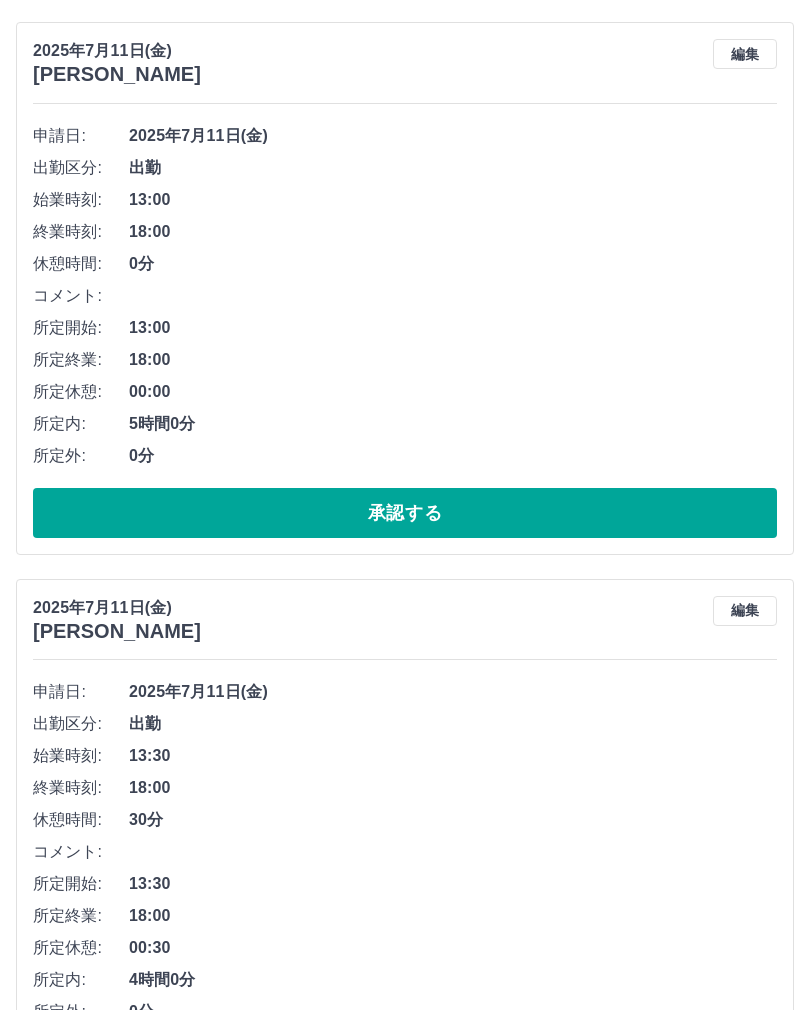 scroll, scrollTop: 1326, scrollLeft: 0, axis: vertical 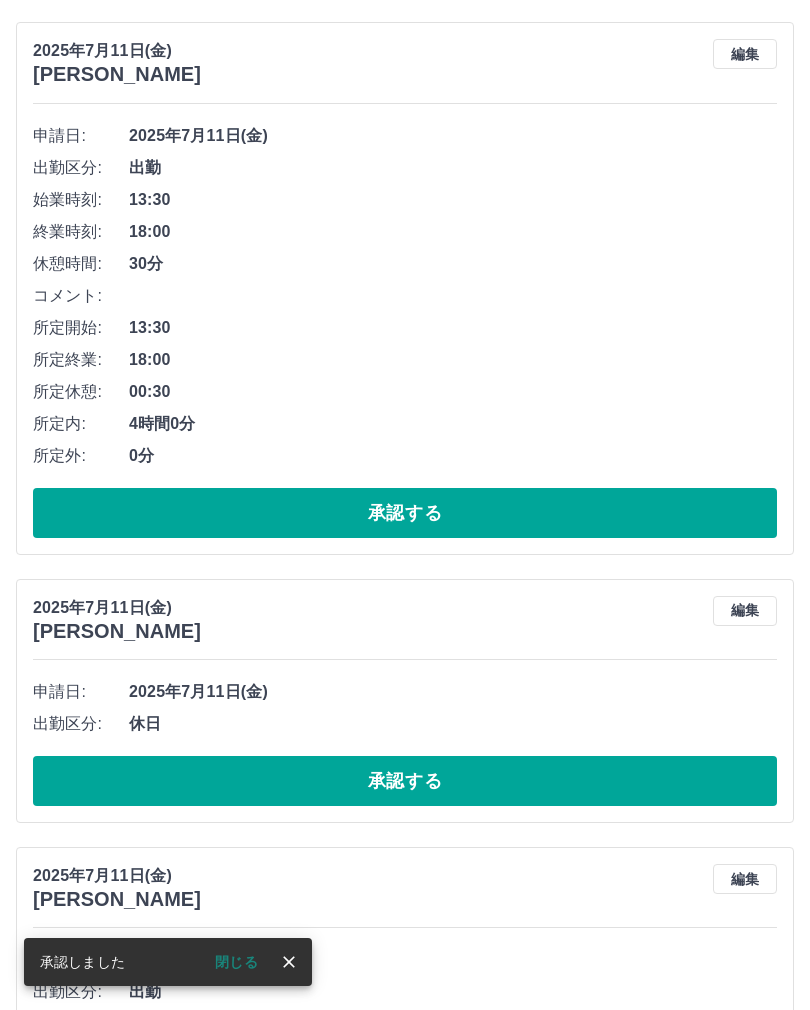 click on "承認する" at bounding box center [405, 513] 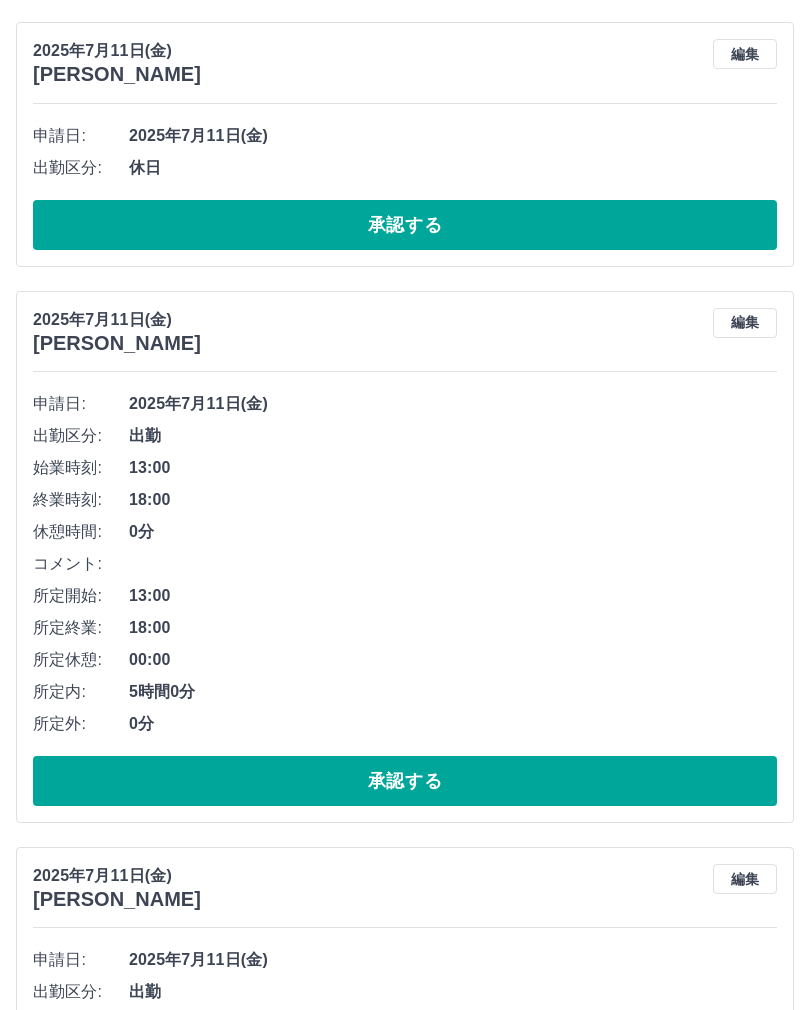 click on "承認する" at bounding box center (405, 225) 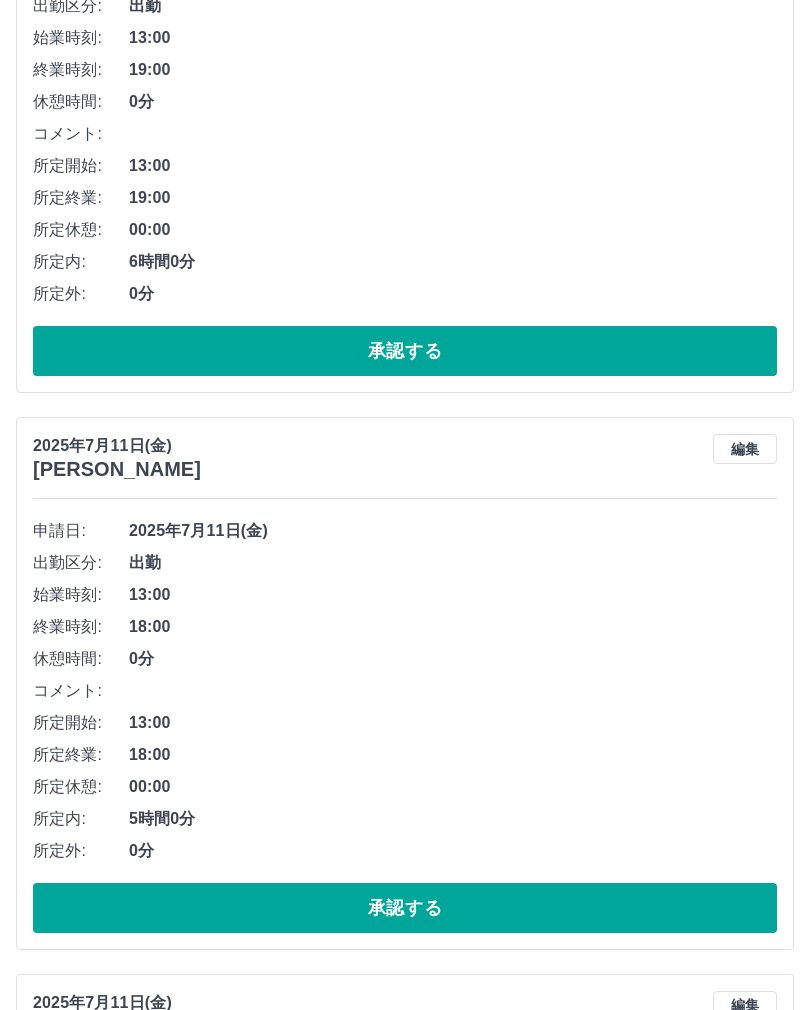 scroll, scrollTop: 931, scrollLeft: 0, axis: vertical 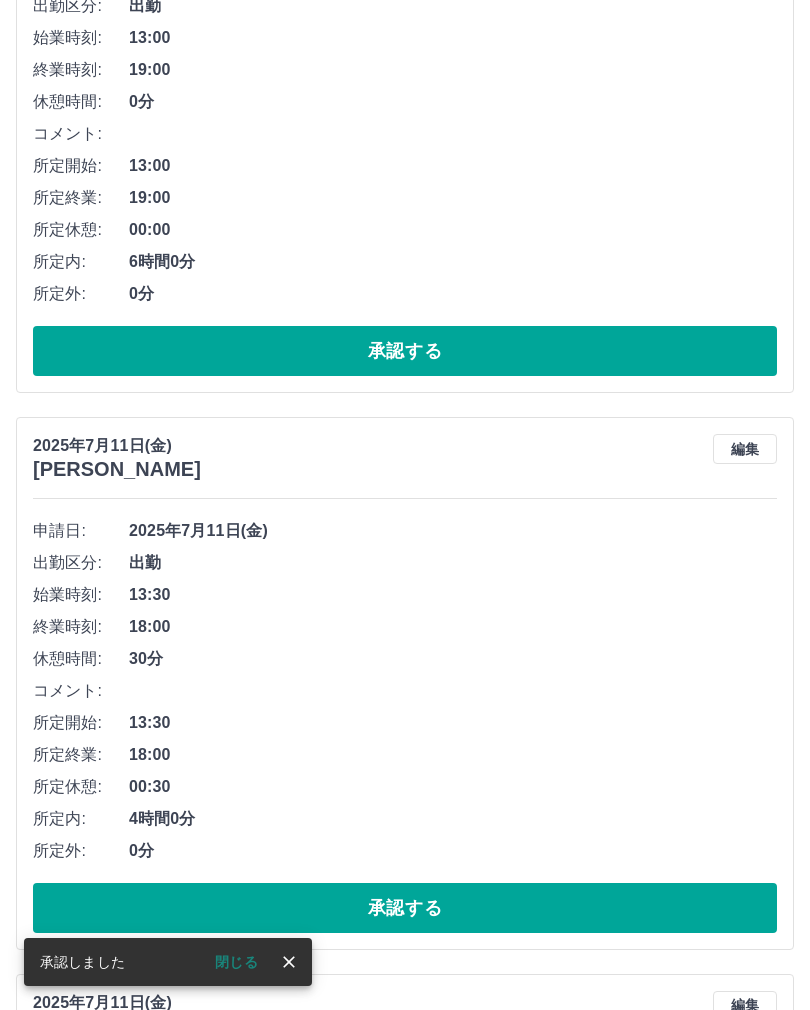 click on "承認する" at bounding box center [405, 908] 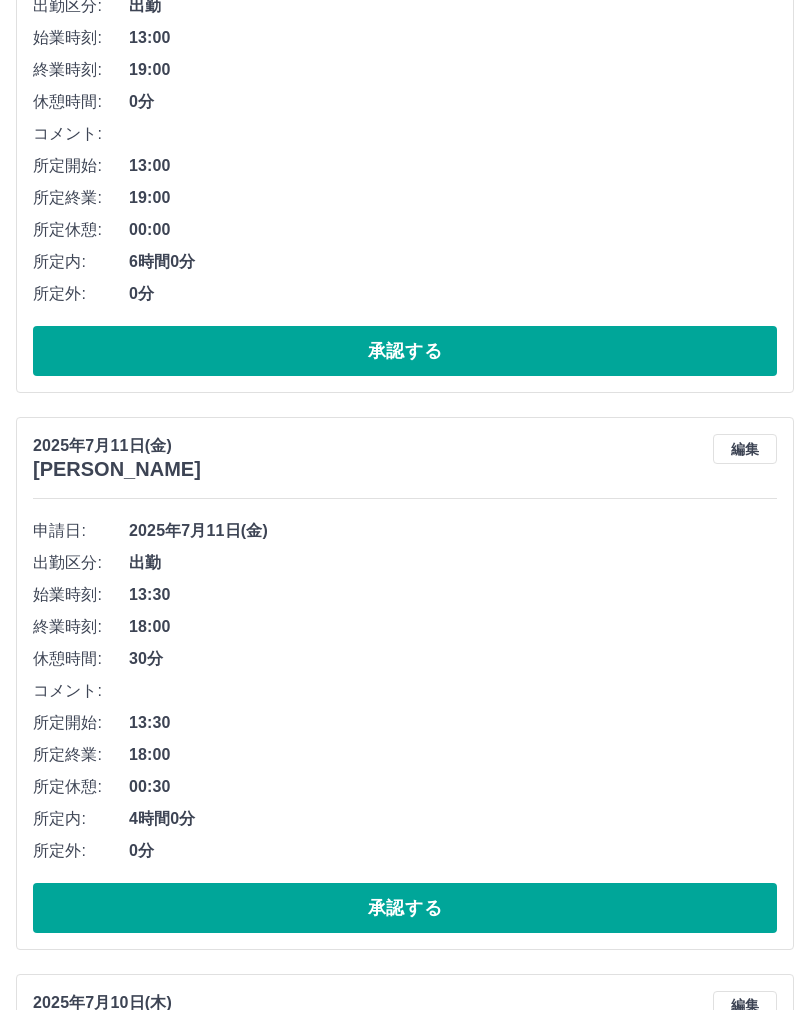 click on "承認する" at bounding box center (405, 908) 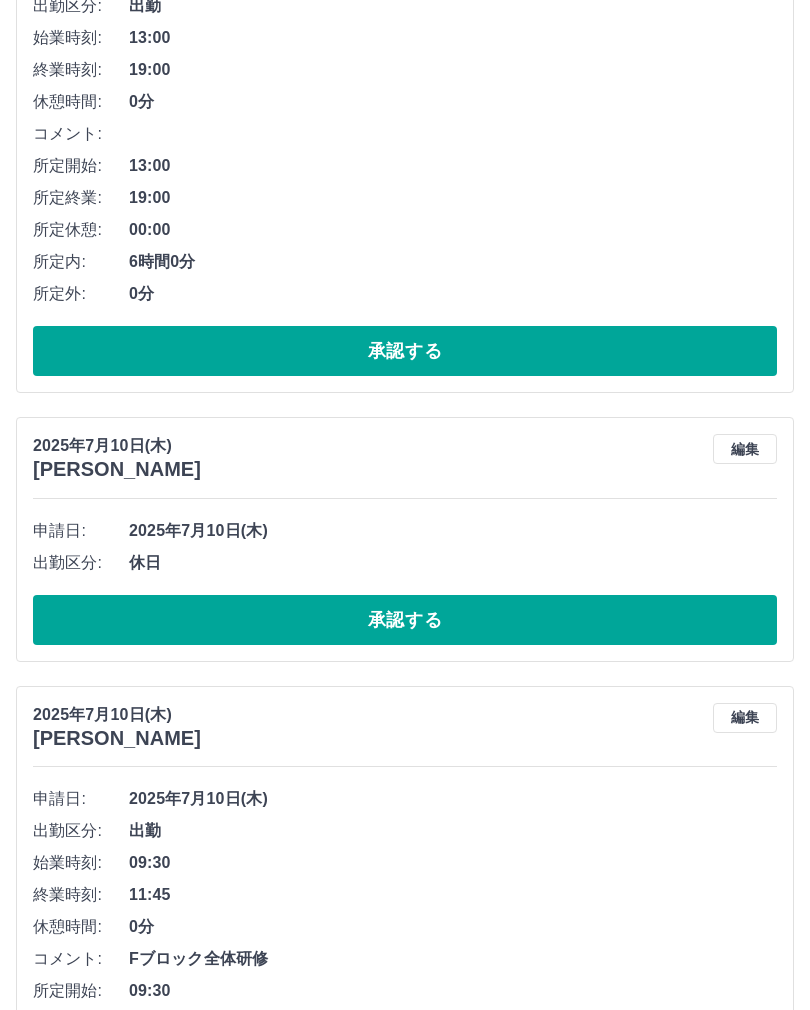 click on "承認する" at bounding box center (405, 620) 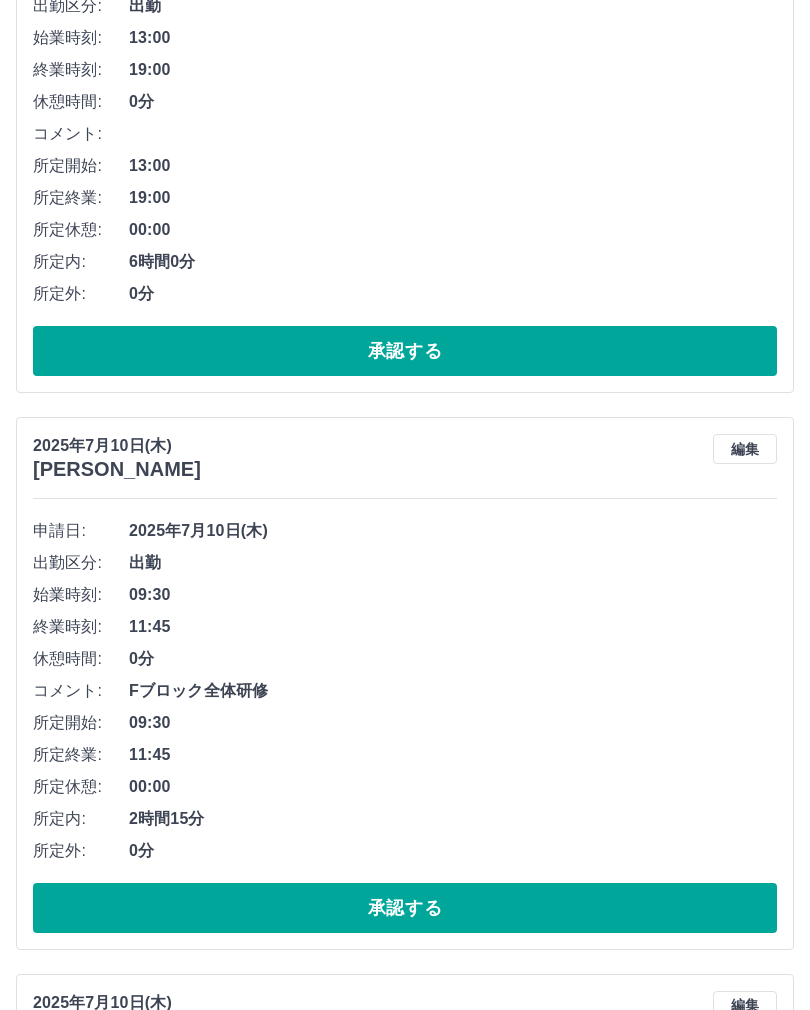 click on "承認する" at bounding box center [405, 908] 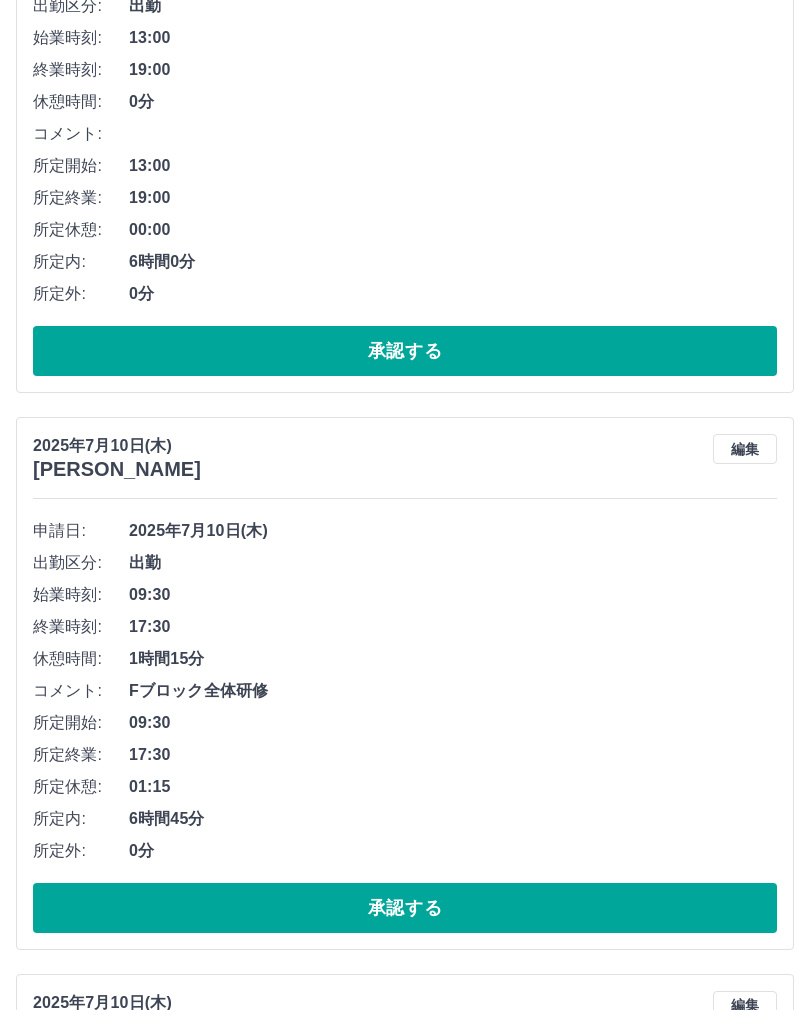 click on "承認する" at bounding box center (405, 908) 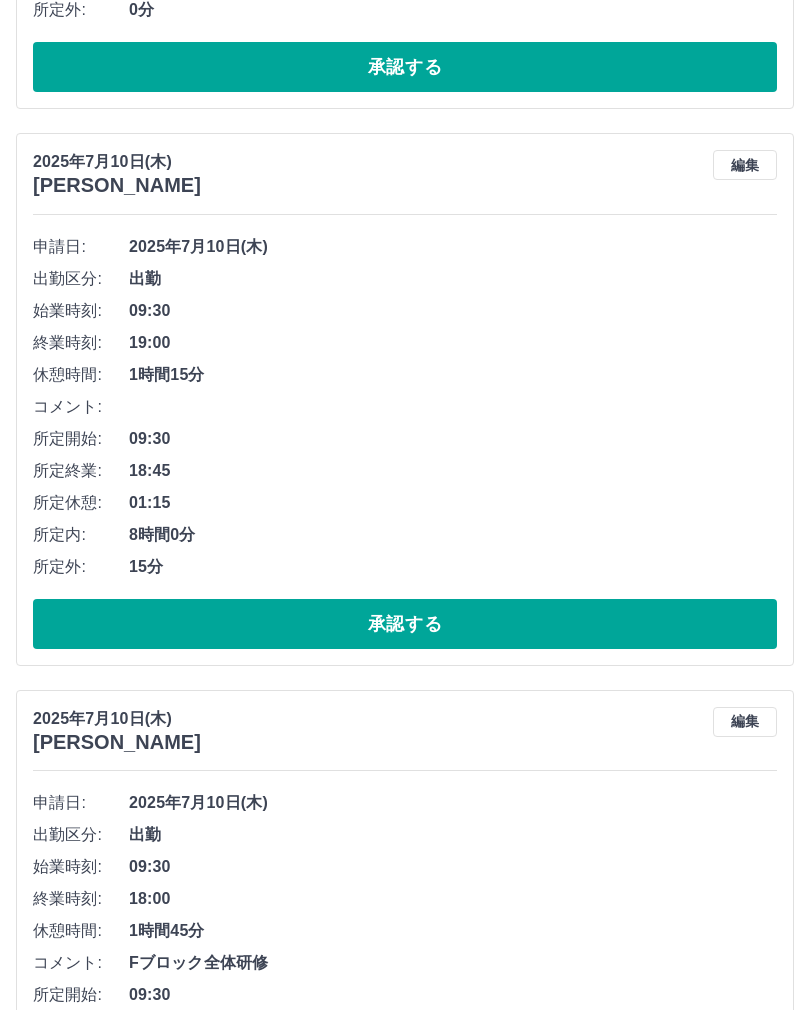 scroll, scrollTop: 1215, scrollLeft: 0, axis: vertical 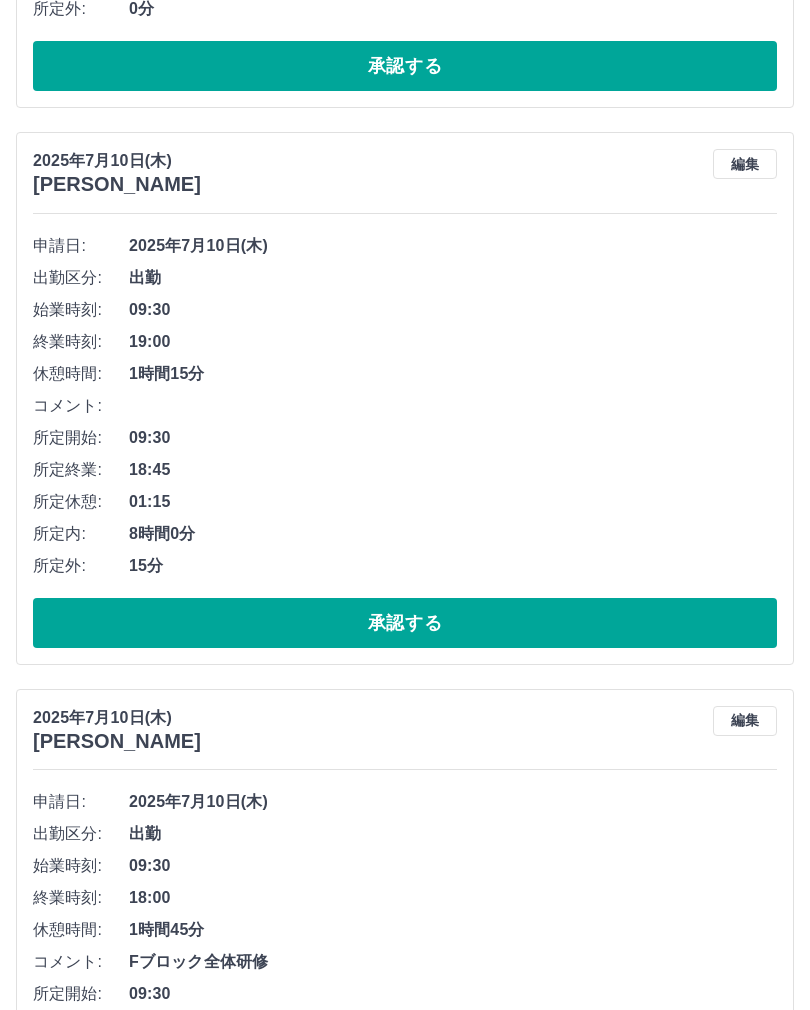click on "編集" at bounding box center [745, 165] 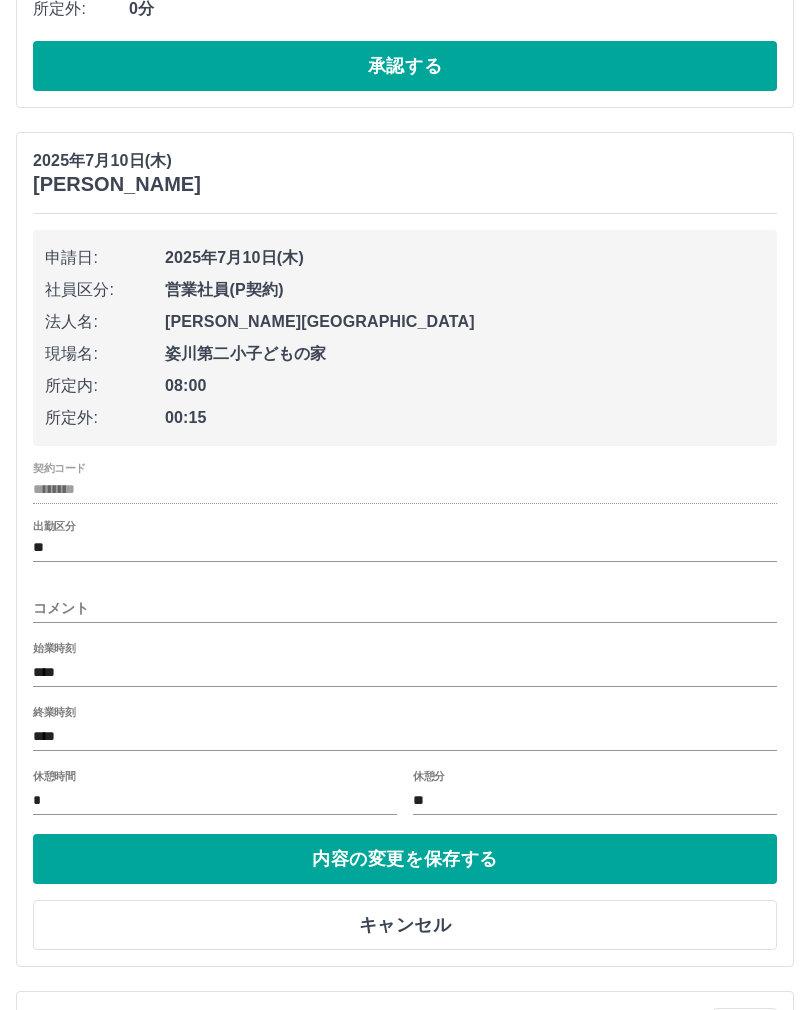 click on "キャンセル" at bounding box center (405, 925) 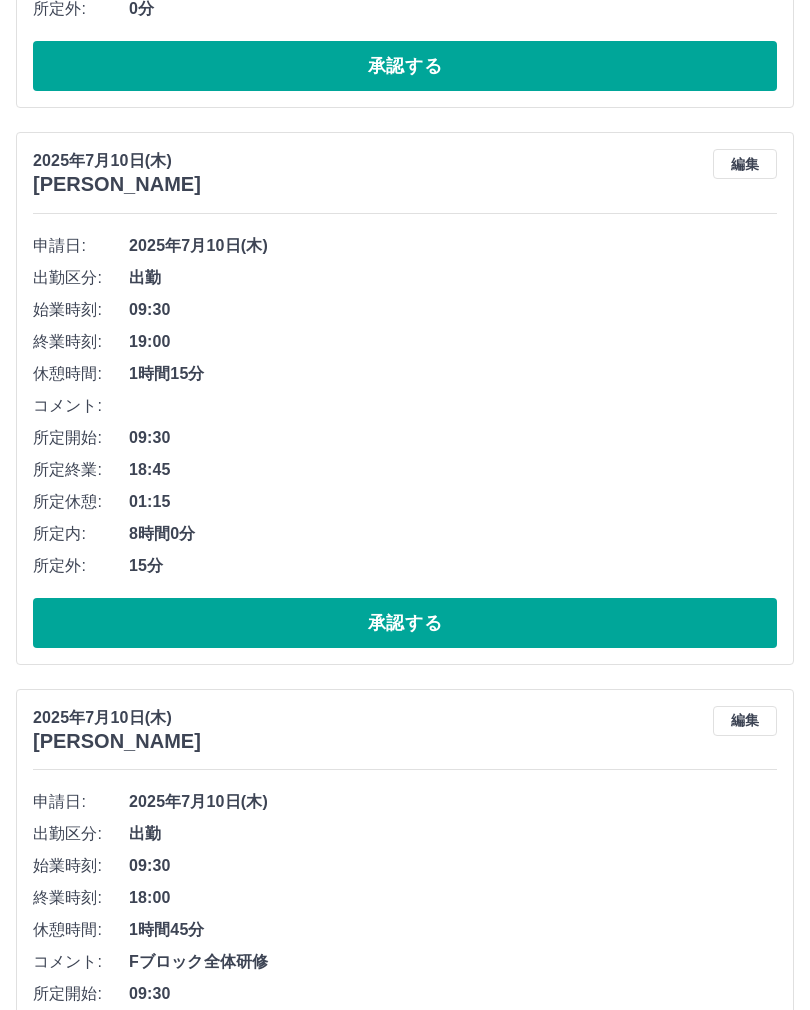 click on "承認する" at bounding box center (405, 623) 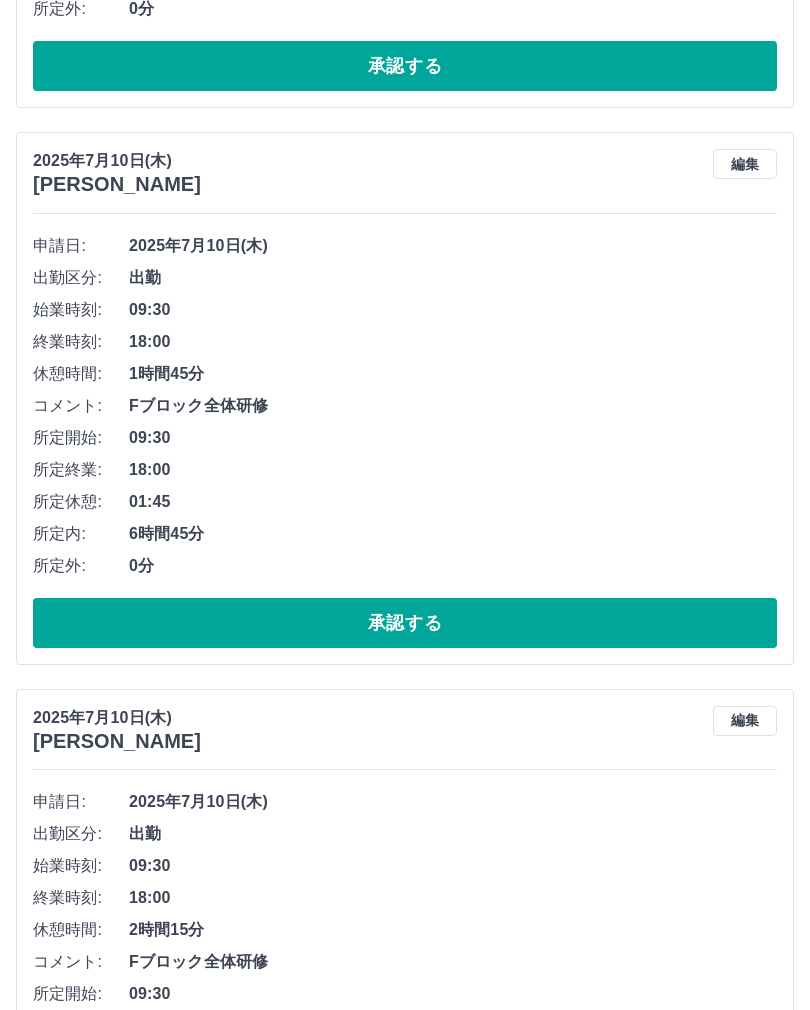 click on "承認する" at bounding box center [405, 623] 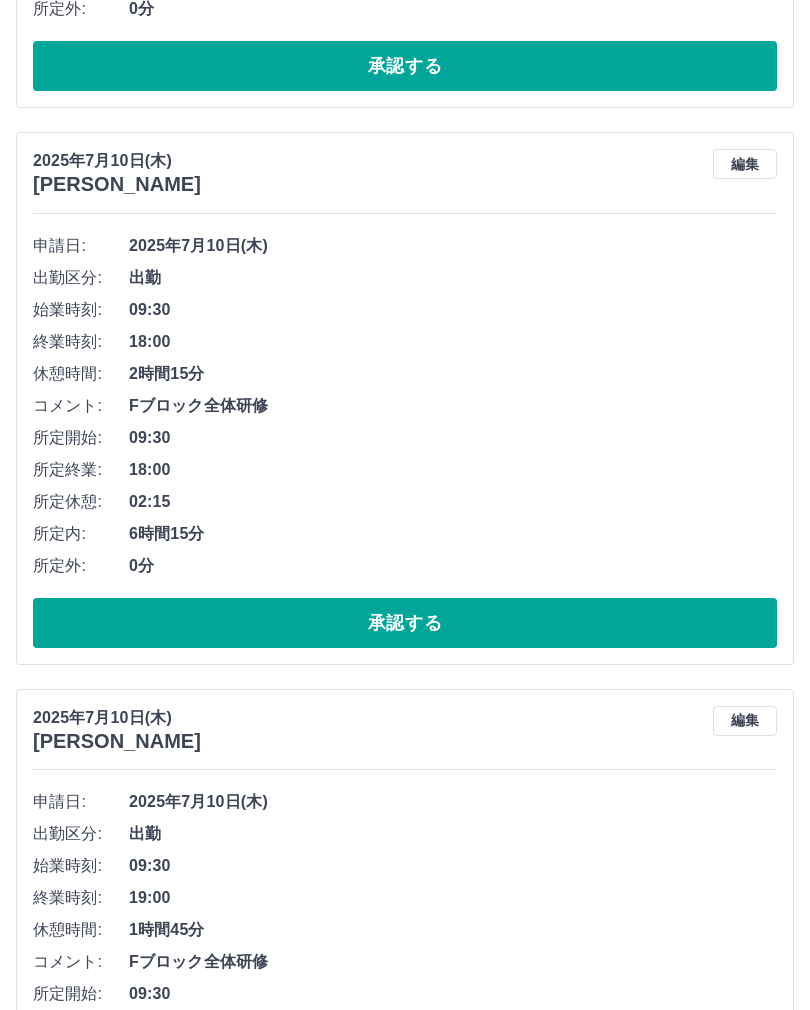 click on "承認する" at bounding box center [405, 623] 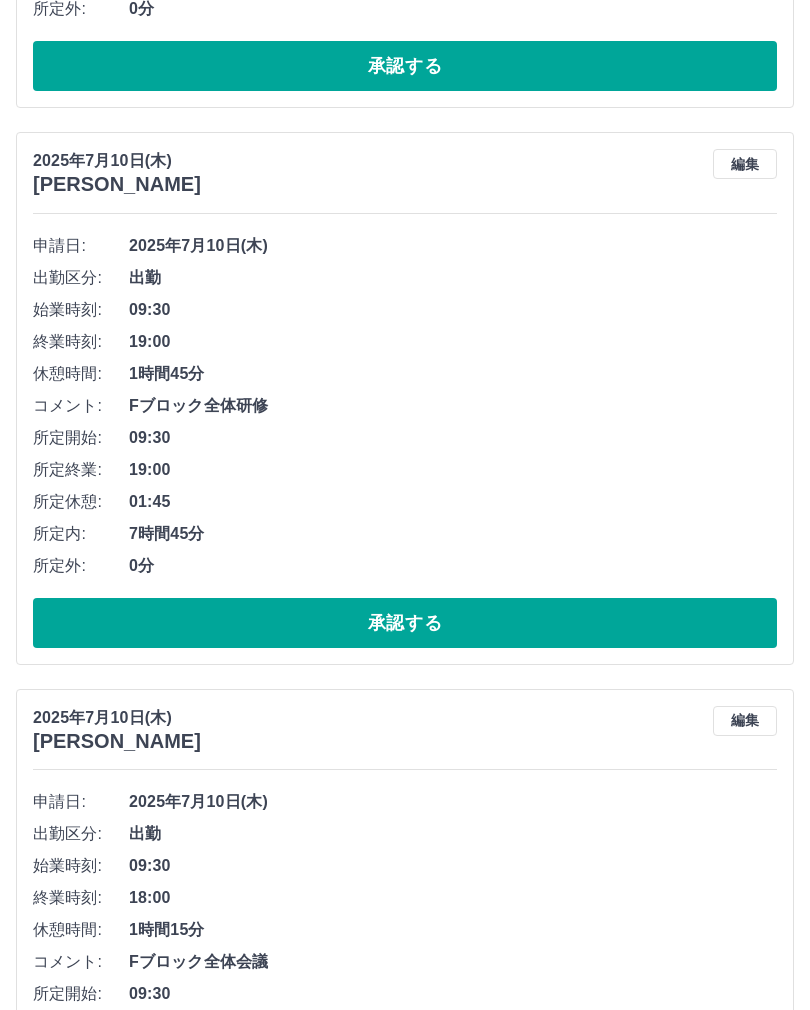 click on "承認する" at bounding box center [405, 623] 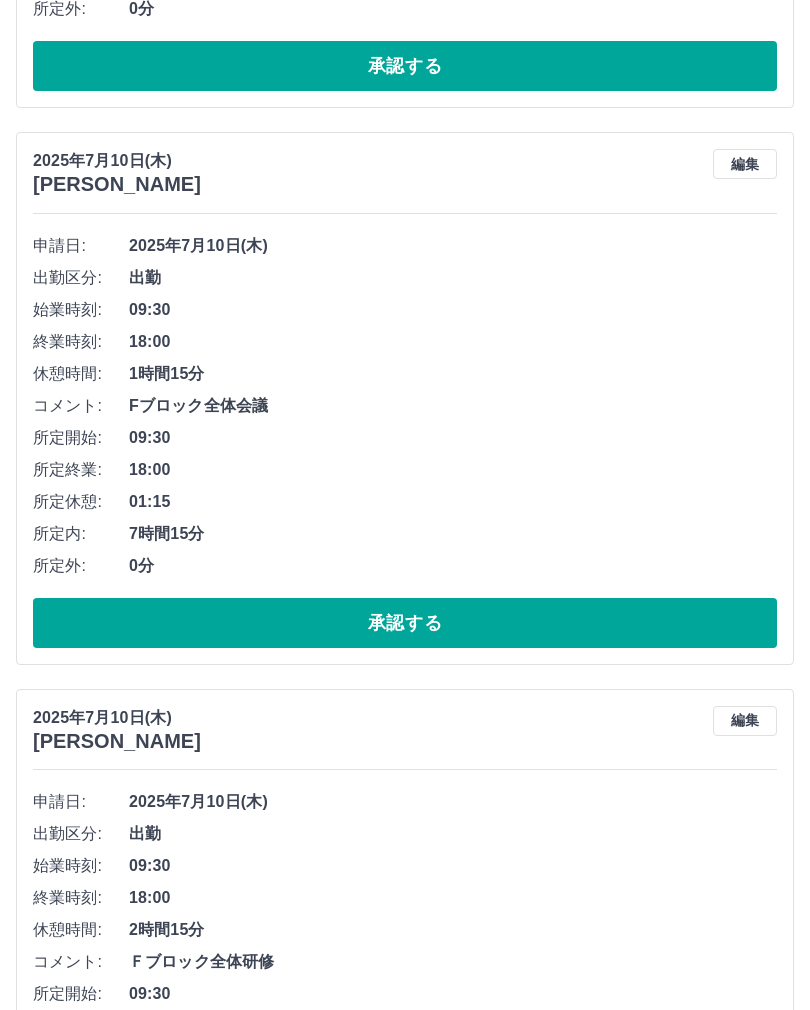 click on "承認する" at bounding box center [405, 623] 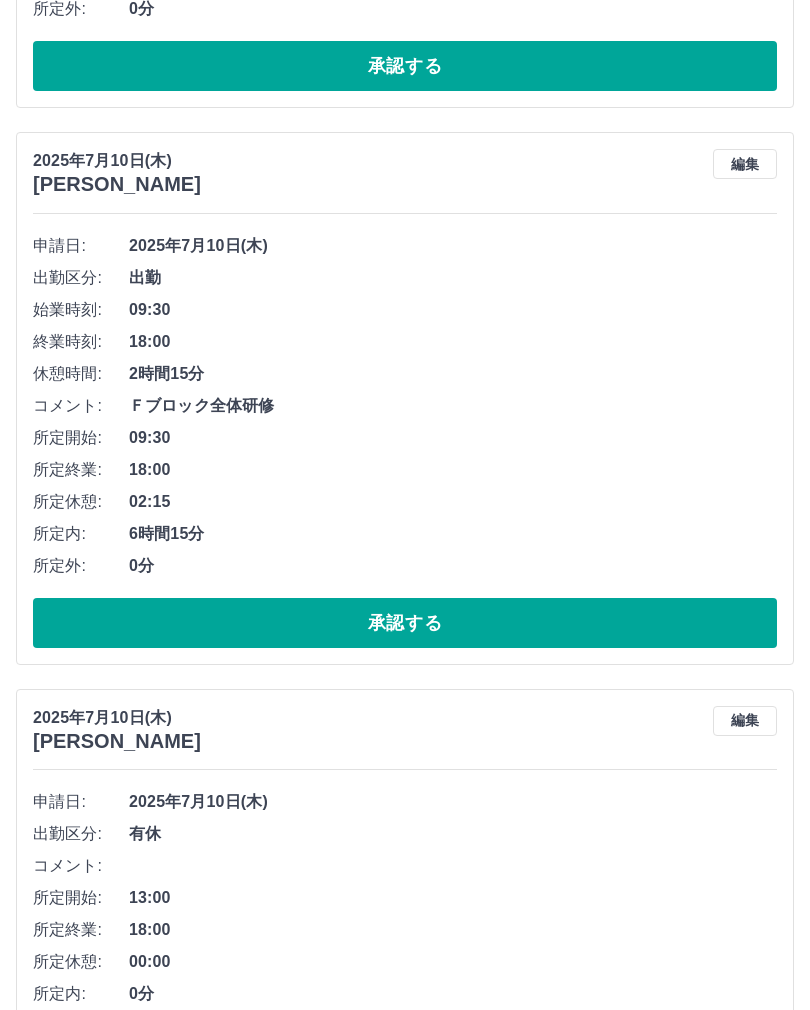 click on "承認する" at bounding box center [405, 623] 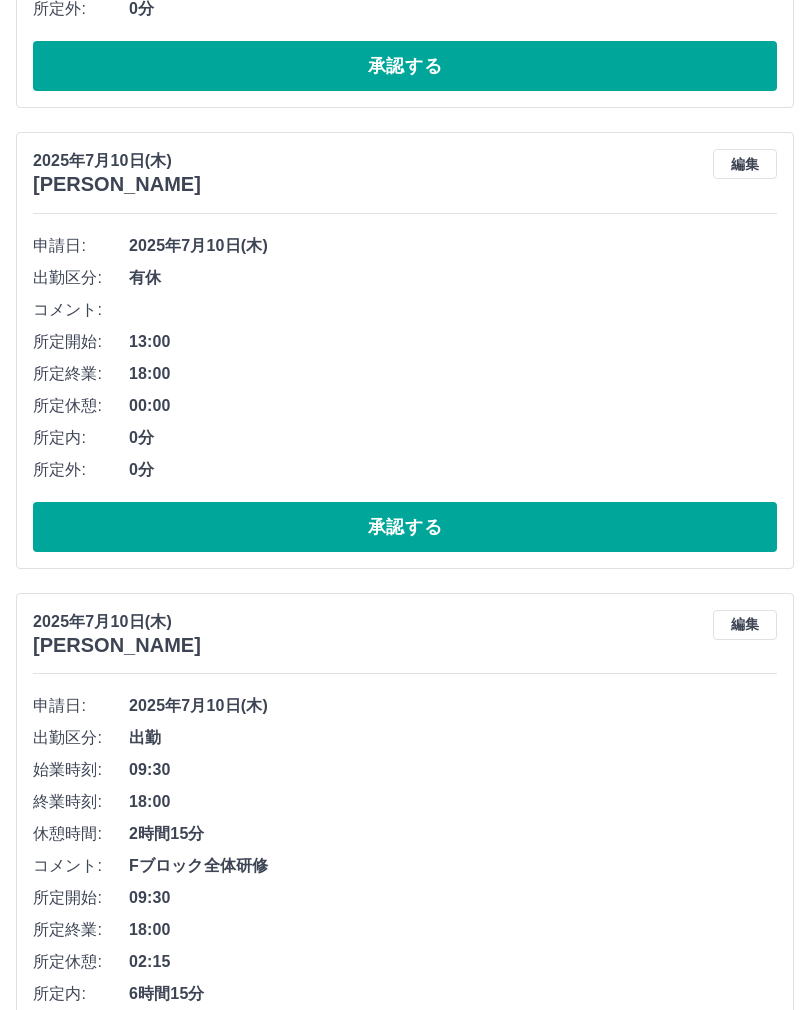 click on "承認する" at bounding box center [405, 527] 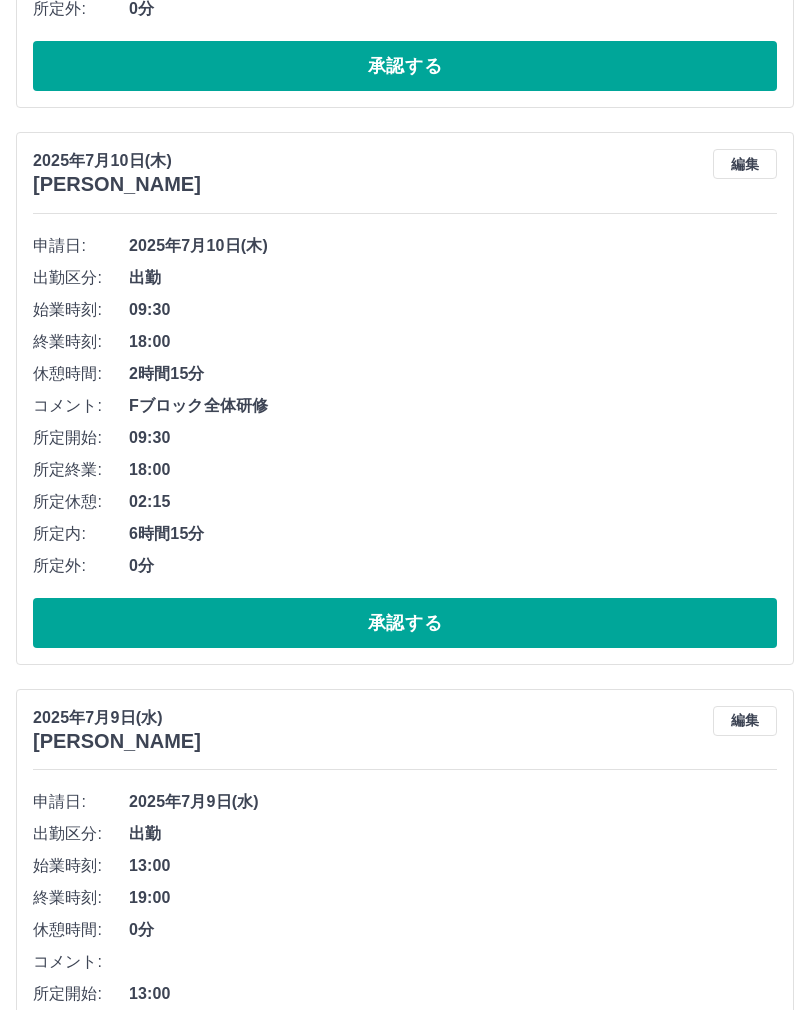 click on "承認する" at bounding box center (405, 623) 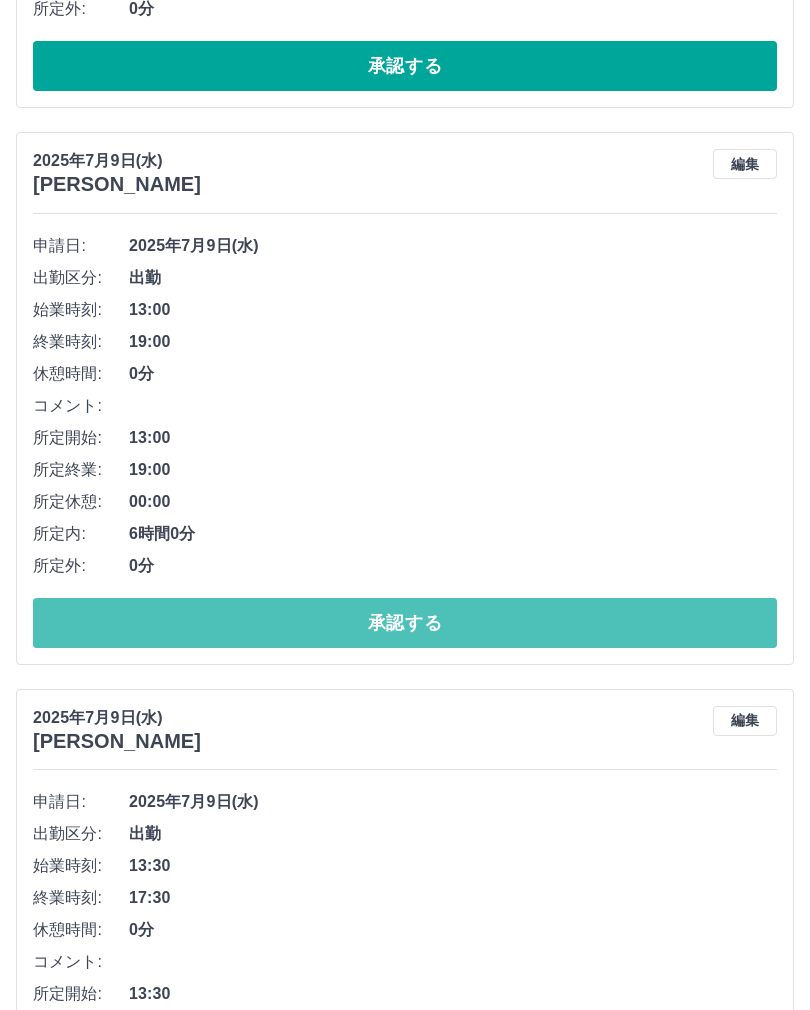 click on "承認する" at bounding box center [405, 623] 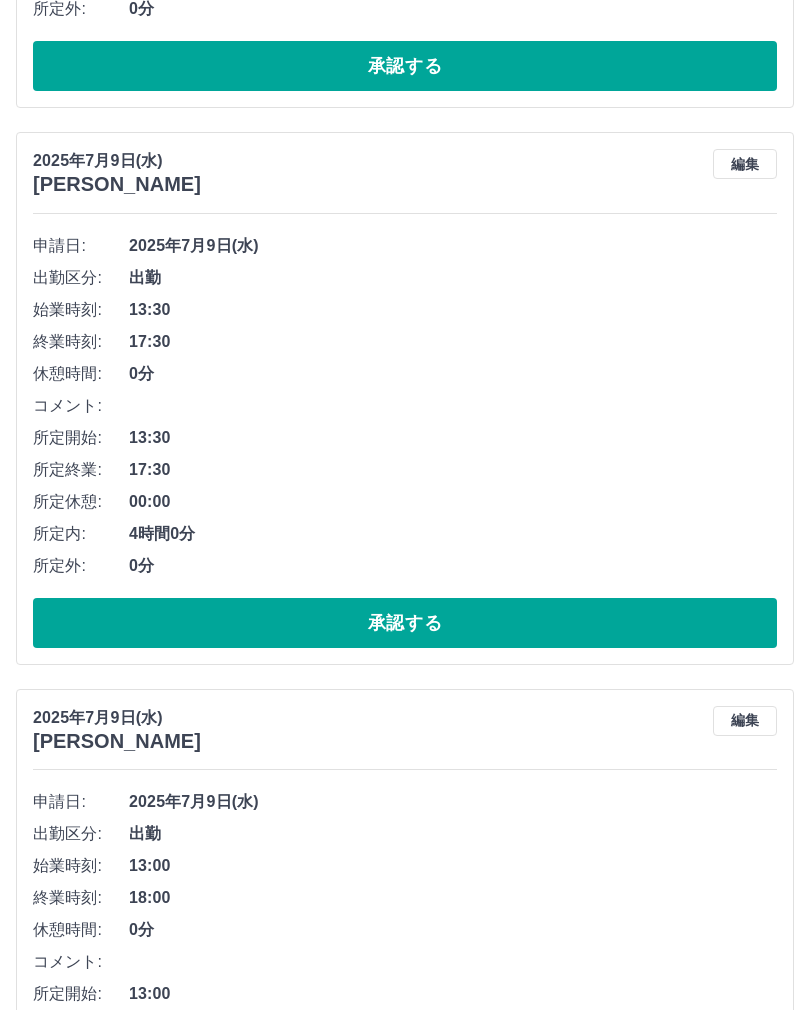 click on "承認する" at bounding box center [405, 623] 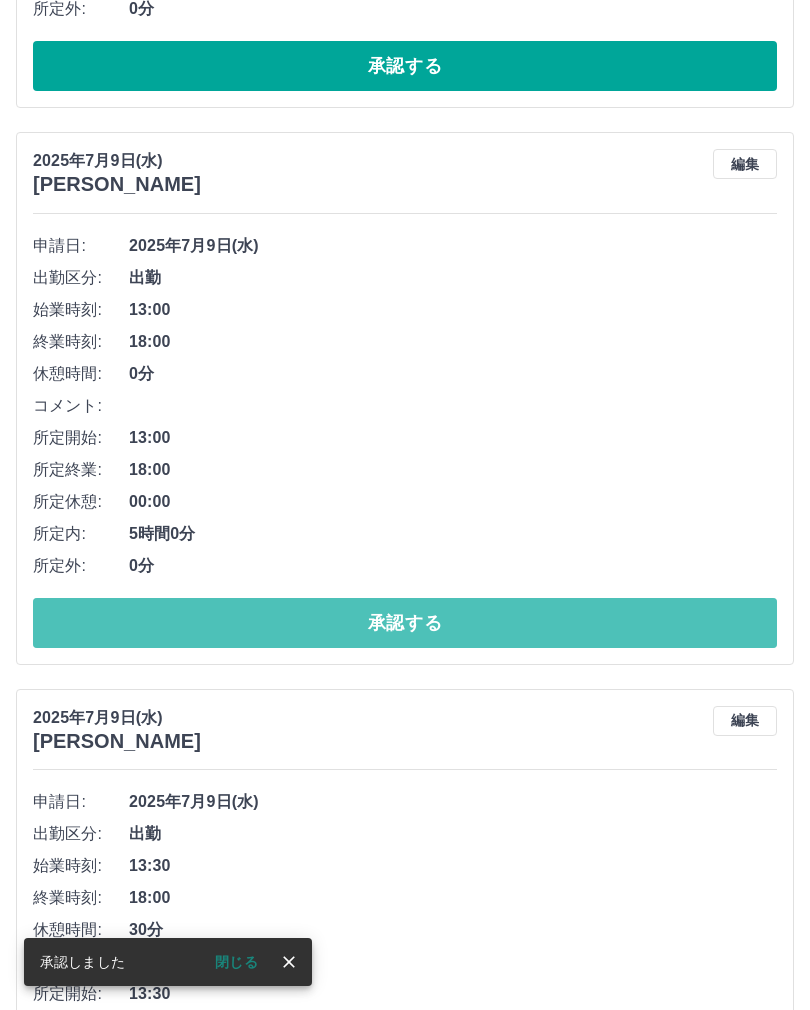 click on "承認する" at bounding box center (405, 623) 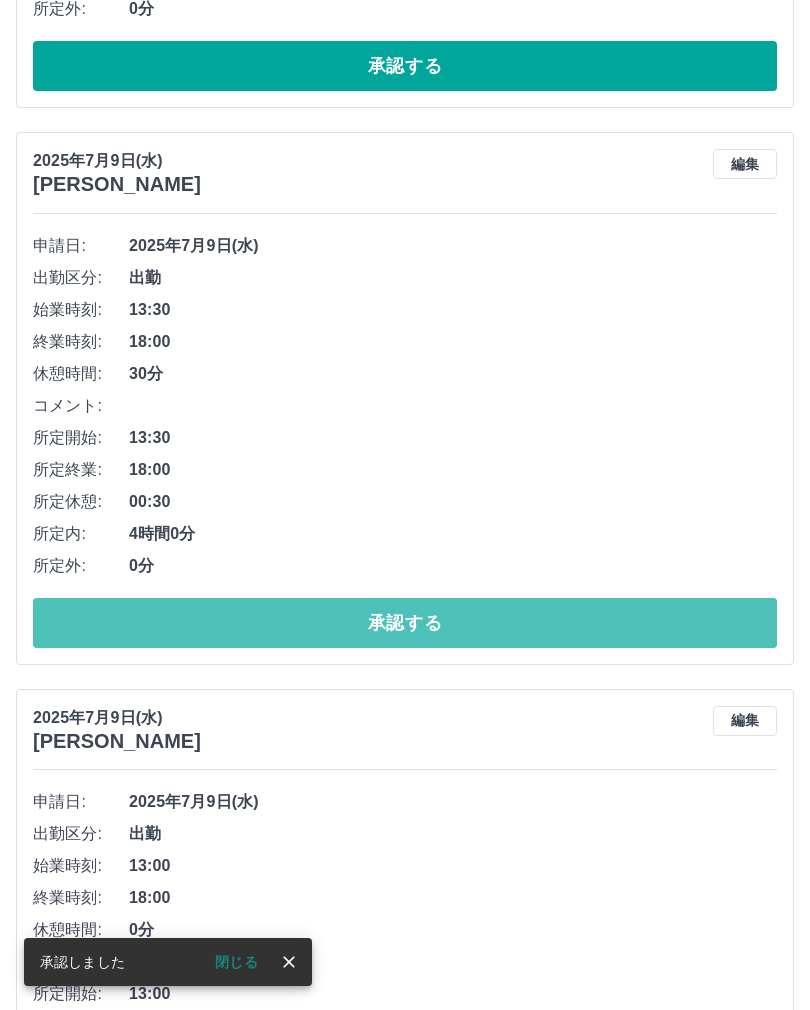 click on "承認する" at bounding box center [405, 623] 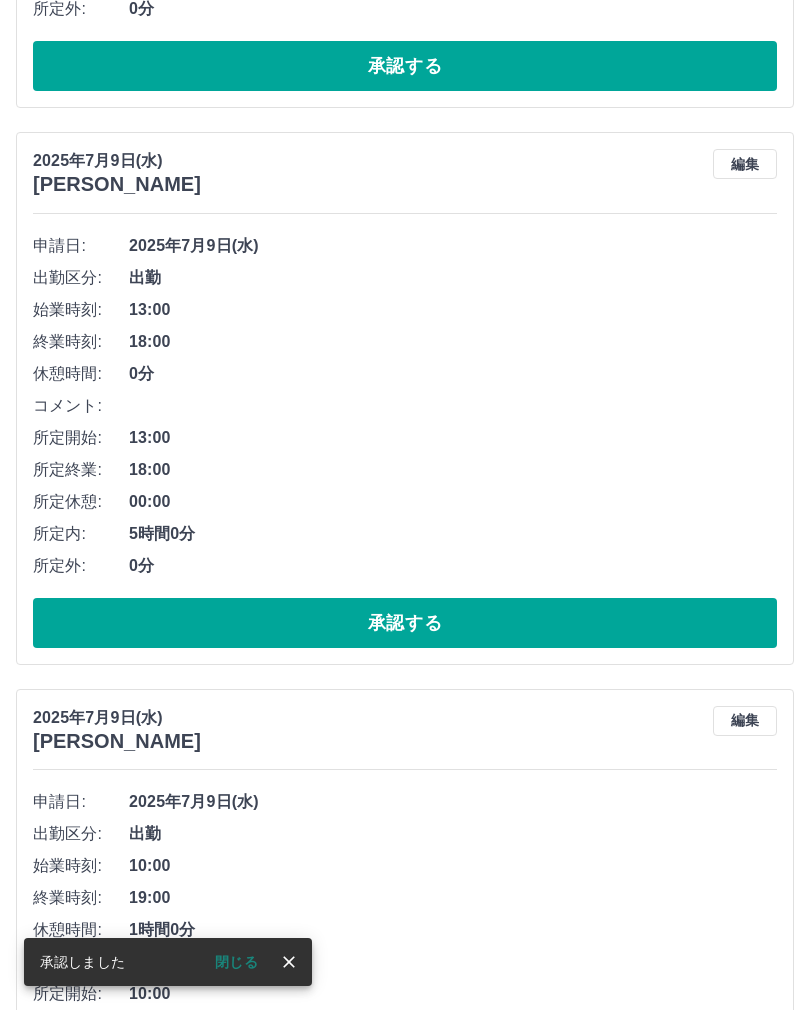 click on "承認する" at bounding box center (405, 623) 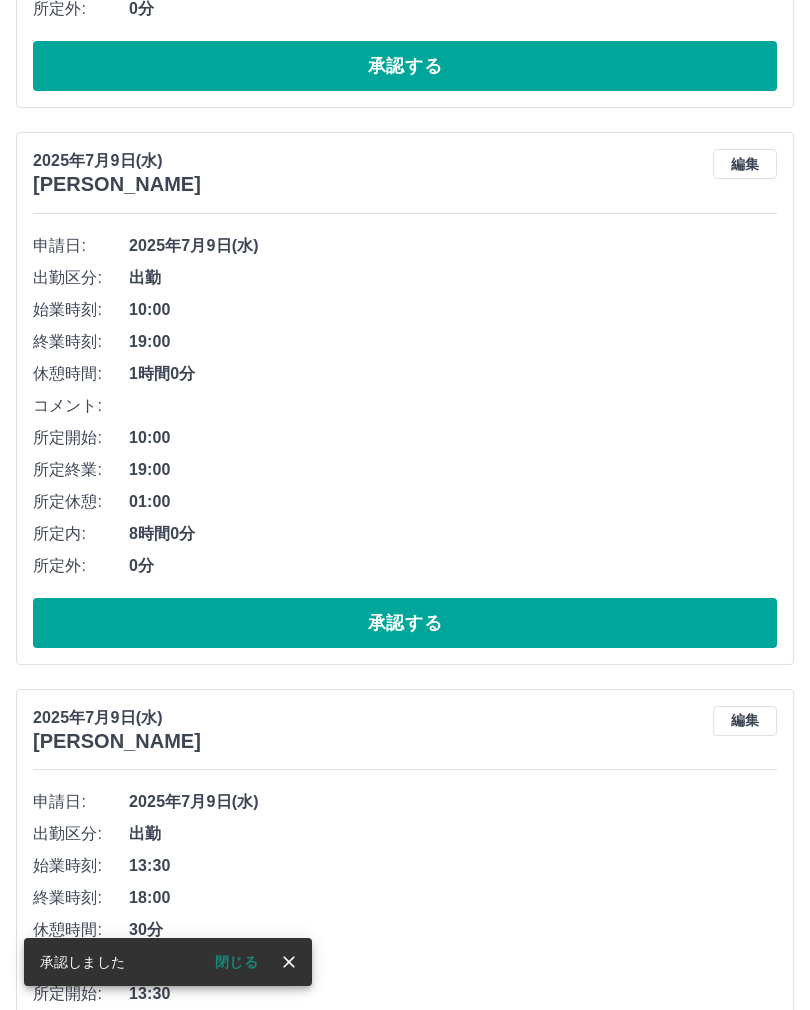 click on "承認する" at bounding box center [405, 623] 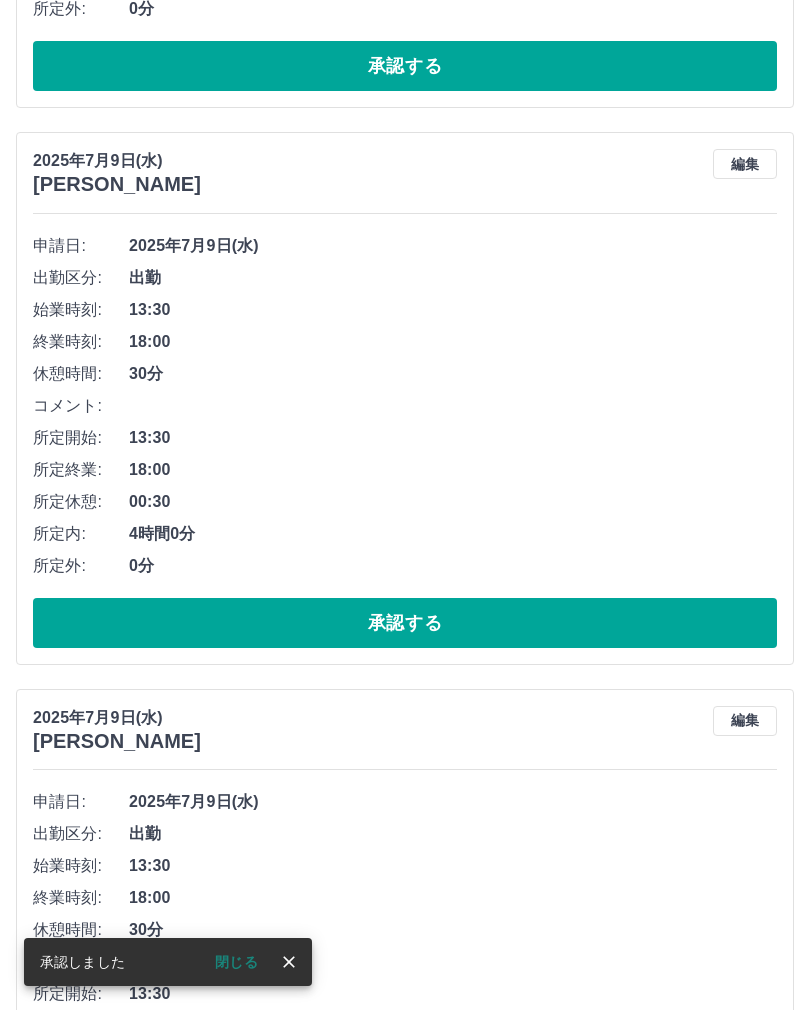 click on "承認する" at bounding box center [405, 623] 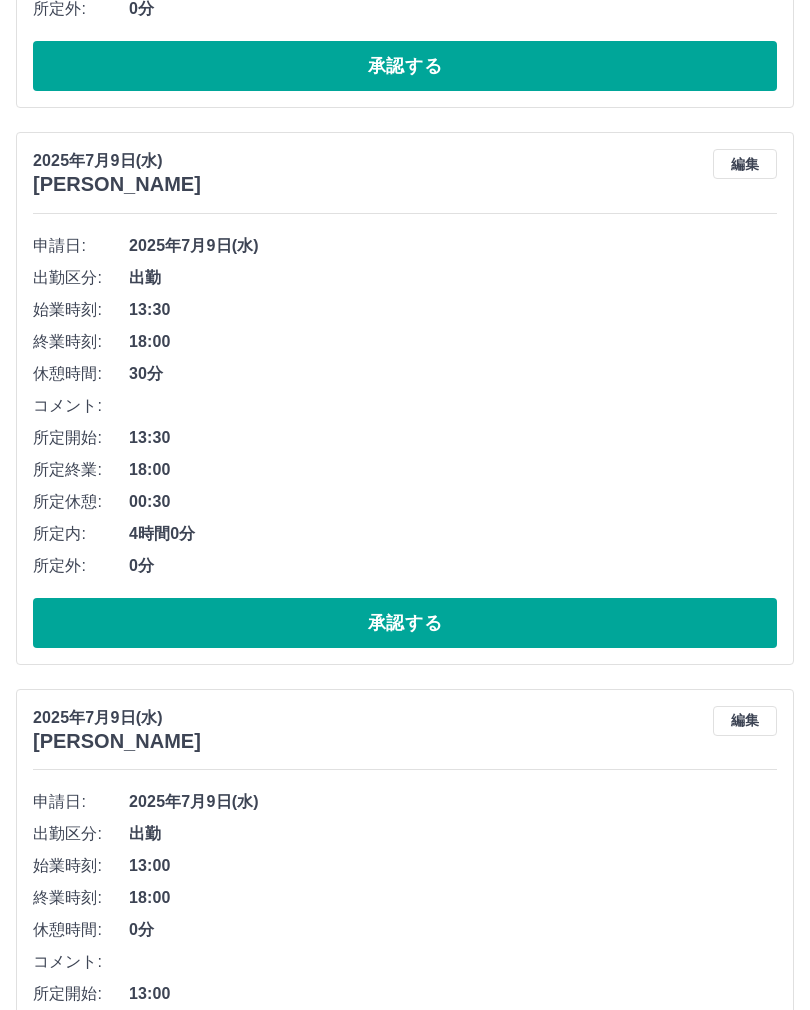 click on "承認する" at bounding box center [405, 623] 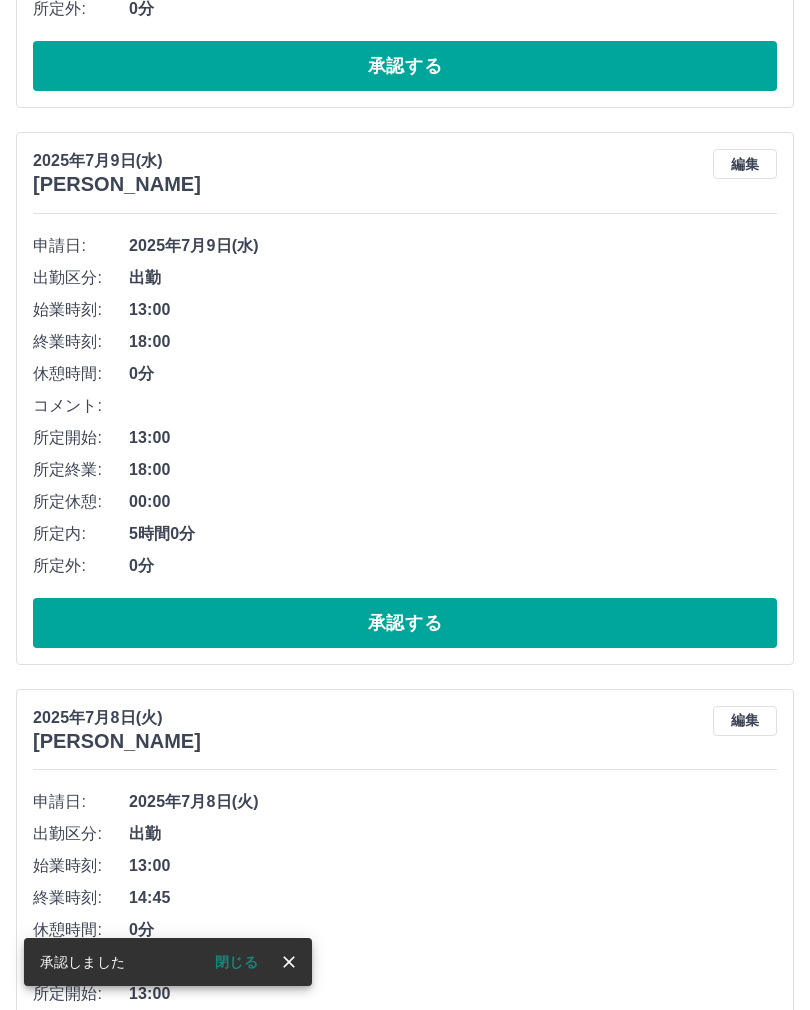click on "承認する" at bounding box center [405, 623] 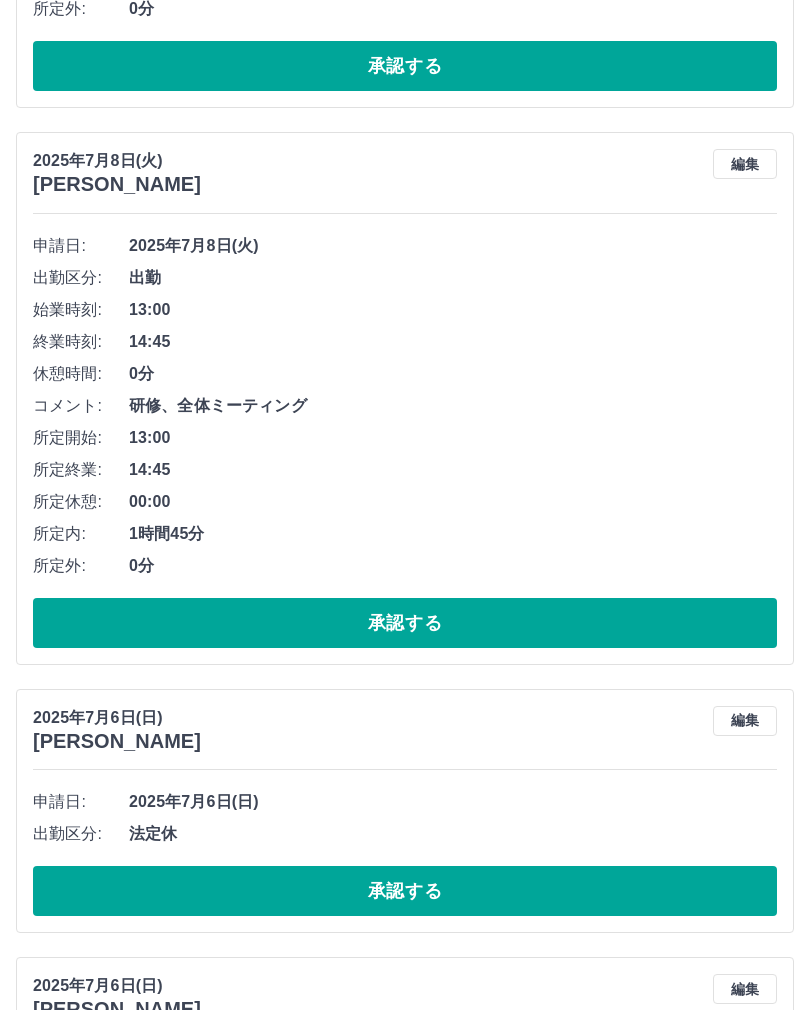 click on "承認する" at bounding box center (405, 623) 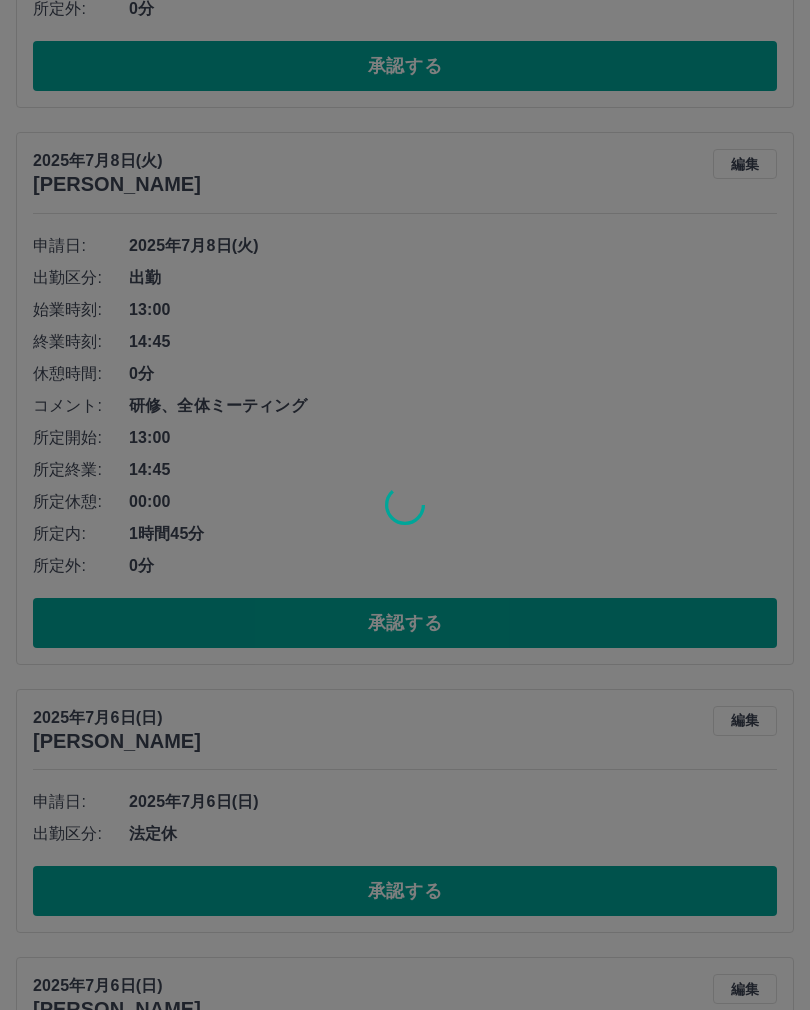 scroll, scrollTop: 840, scrollLeft: 0, axis: vertical 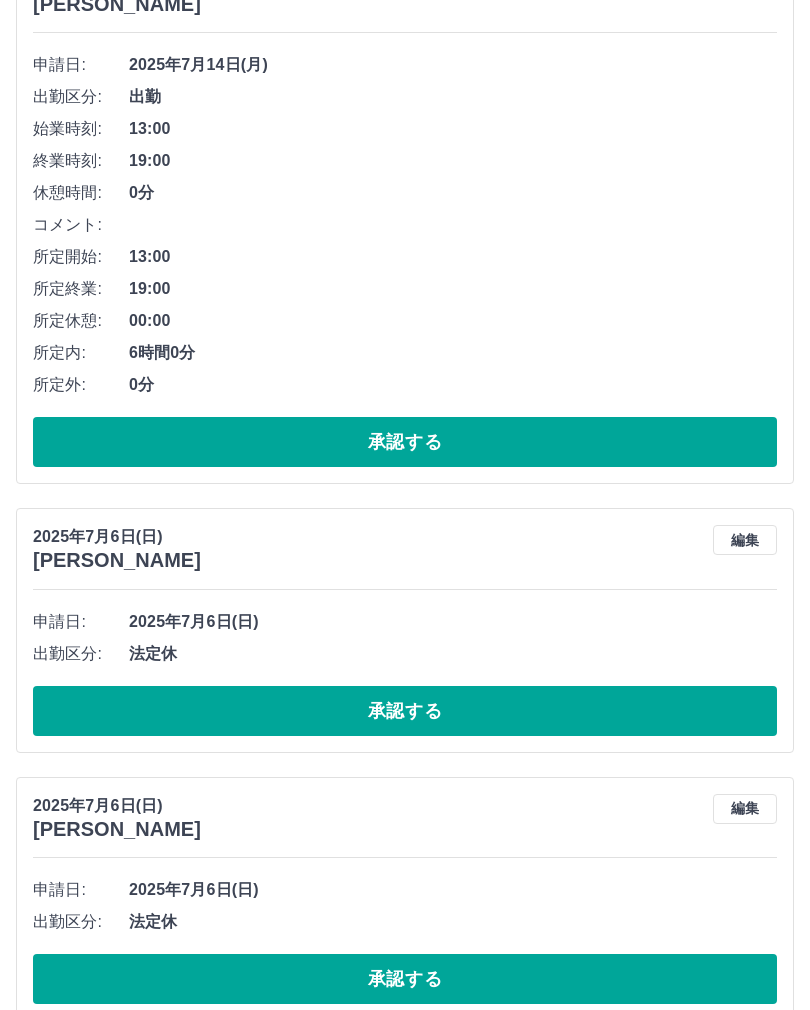 click on "承認する" at bounding box center [405, 711] 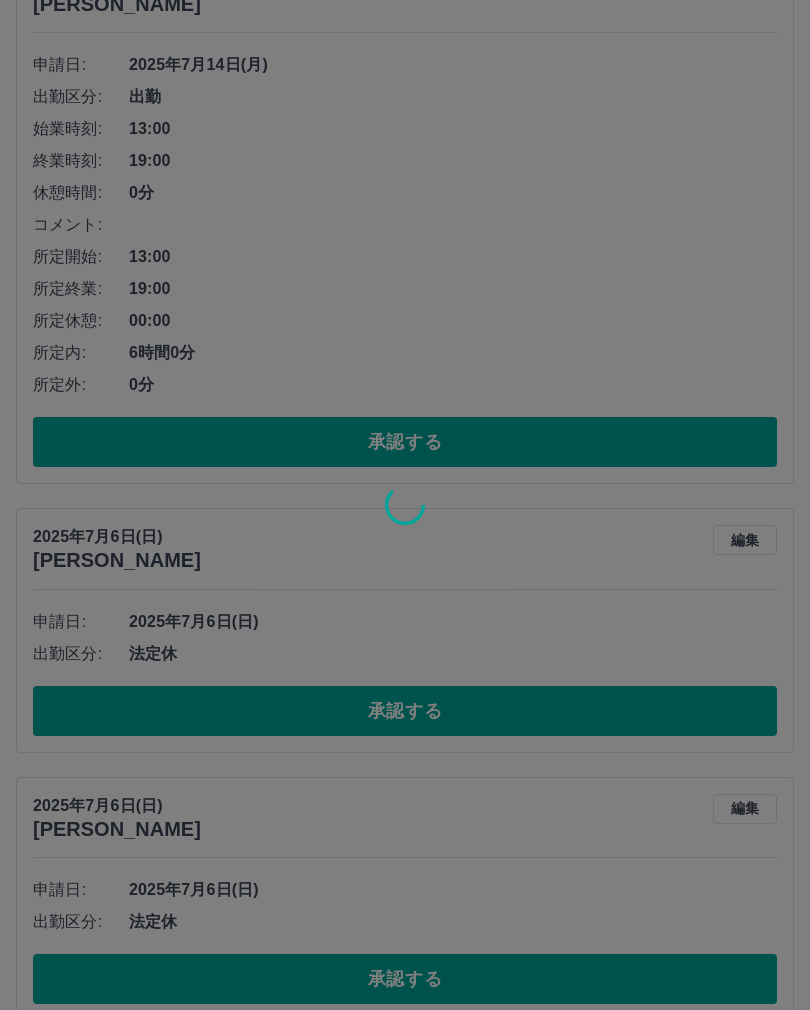 scroll, scrollTop: 572, scrollLeft: 0, axis: vertical 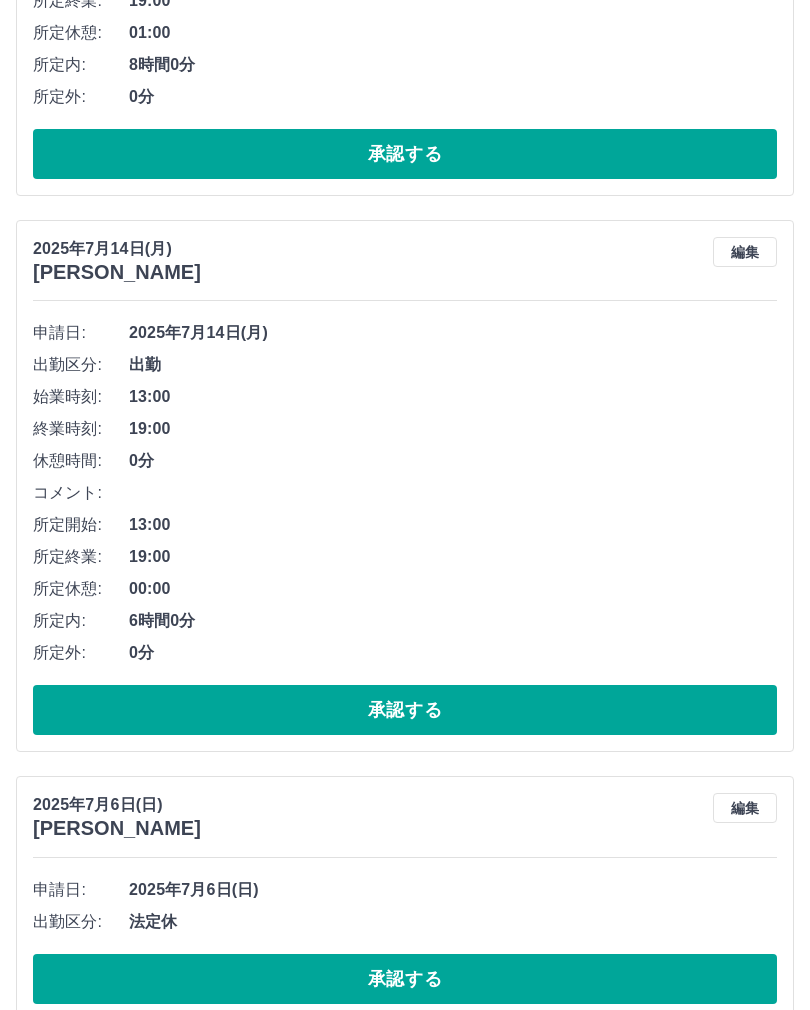 click on "承認する" at bounding box center [405, 979] 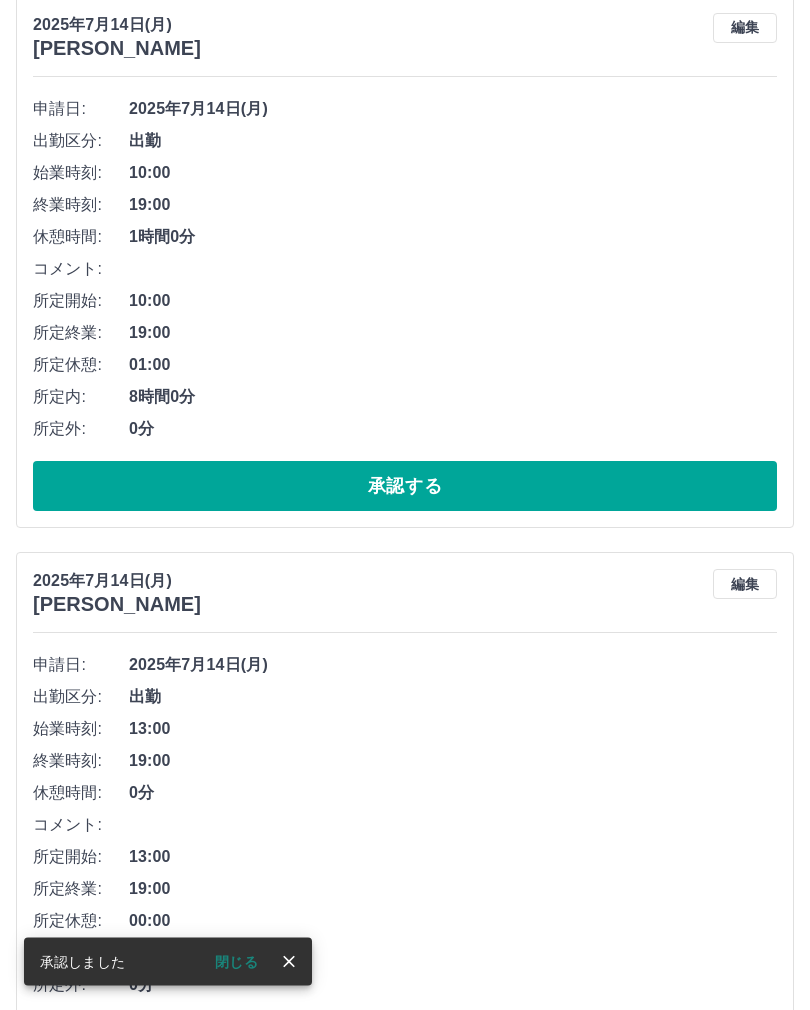 scroll, scrollTop: 0, scrollLeft: 0, axis: both 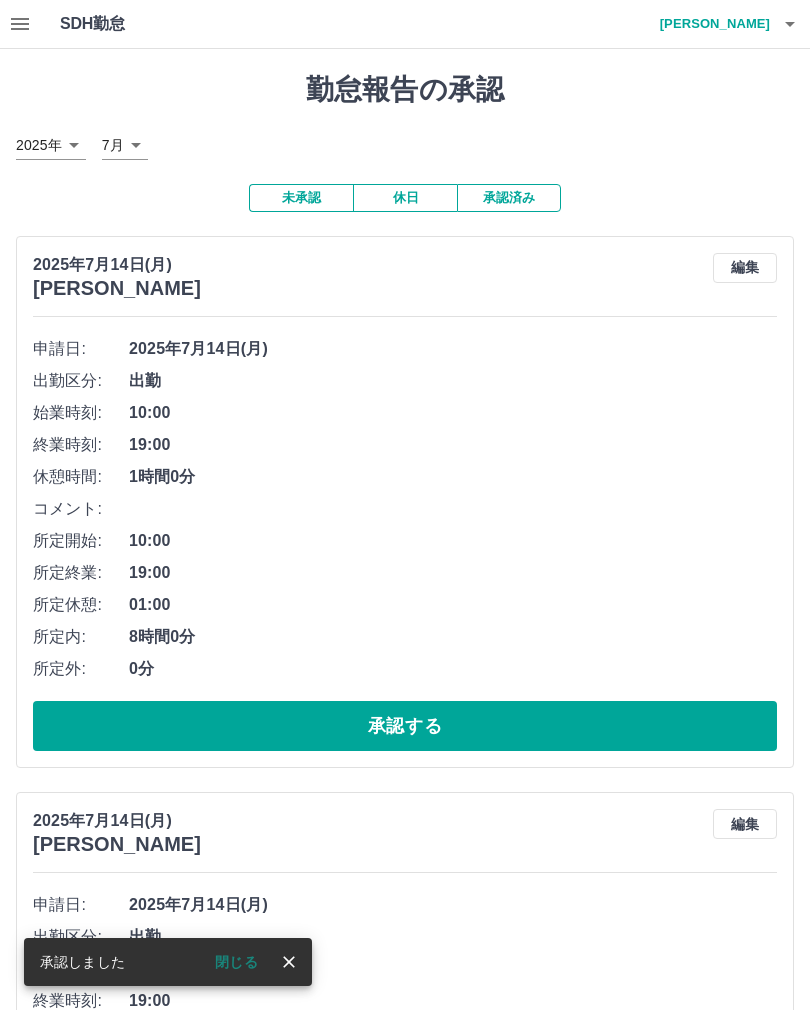click 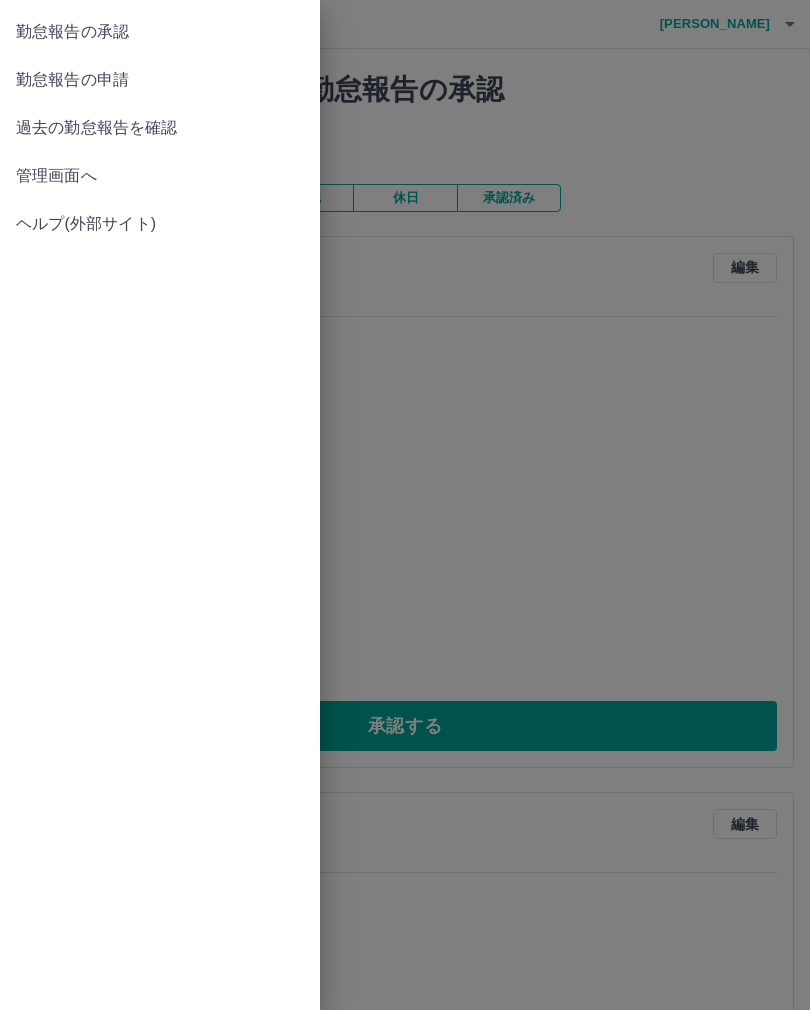 click on "管理画面へ" at bounding box center [160, 176] 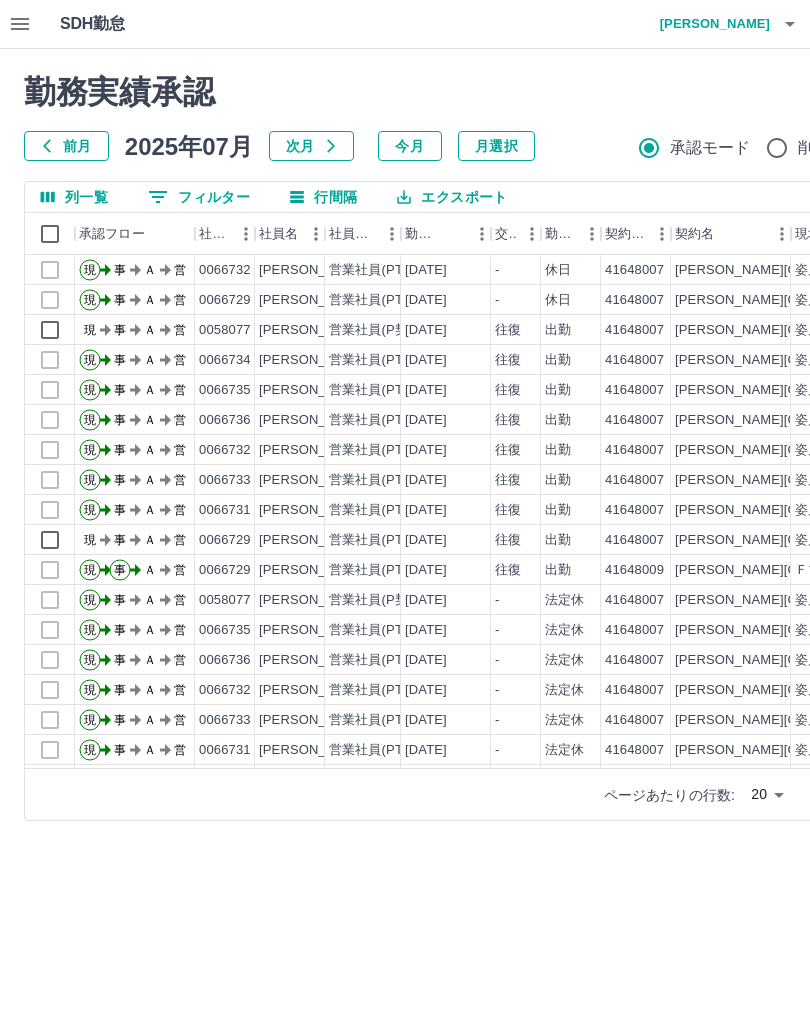 click on "0 フィルター" at bounding box center (199, 197) 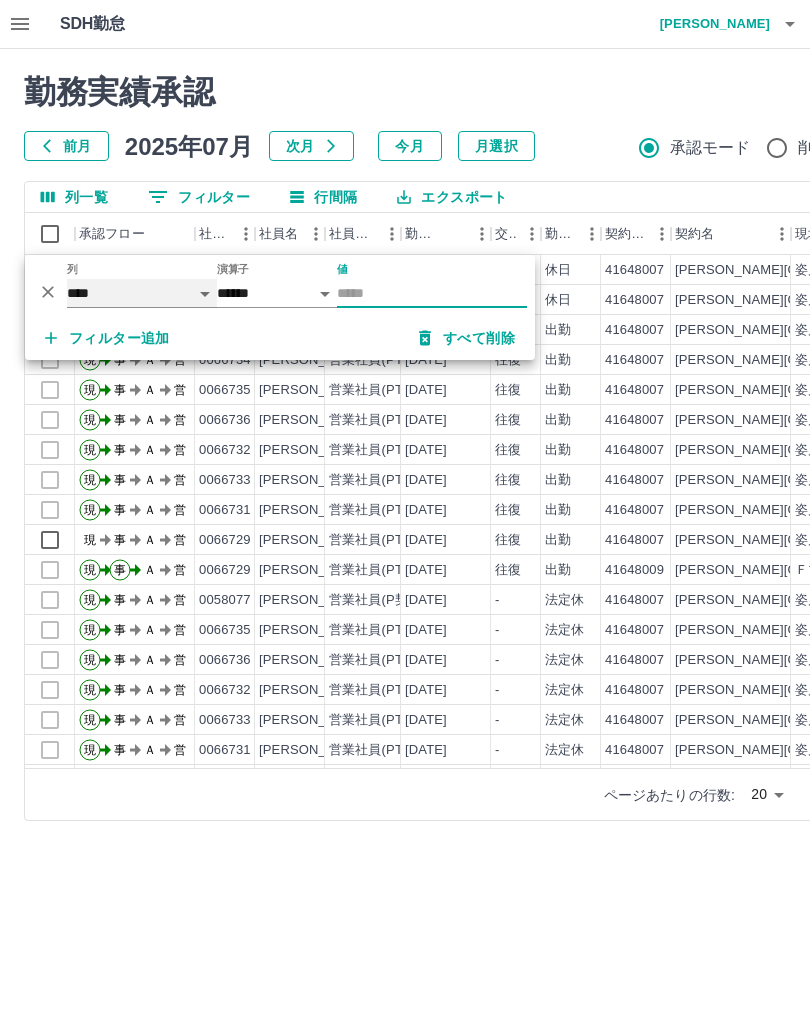 click on "**** *** **** *** *** **** ***** *** *** ** ** ** **** **** **** ** ** *** **** *****" at bounding box center [142, 293] 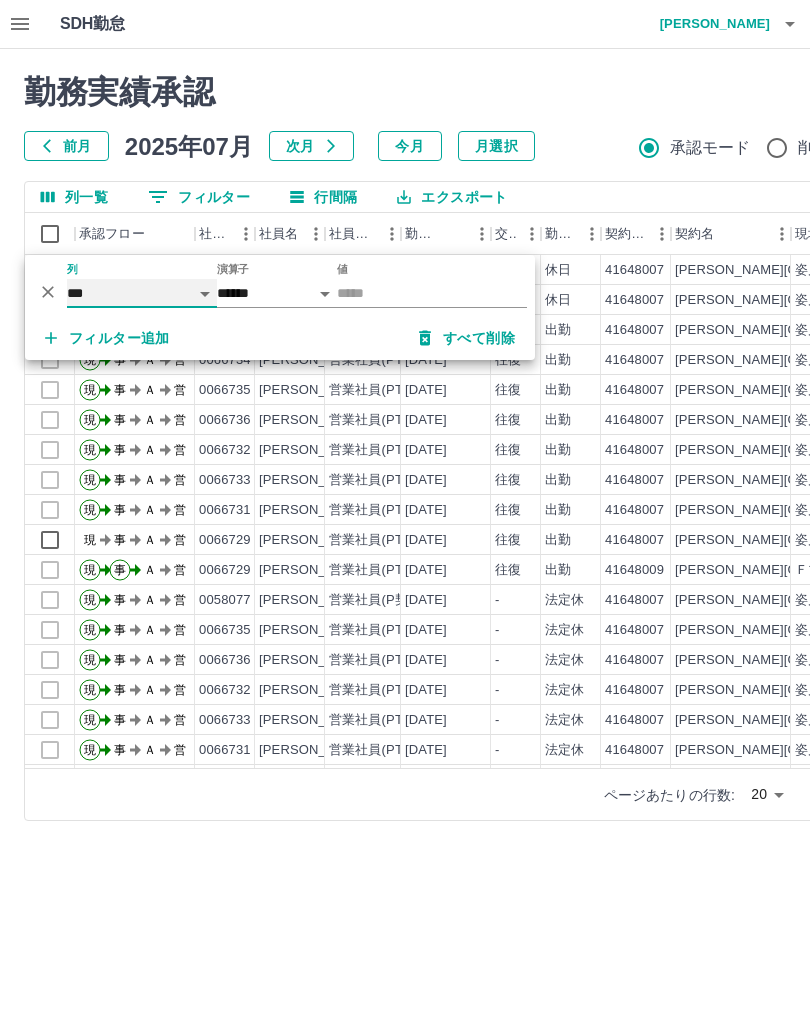 select on "**********" 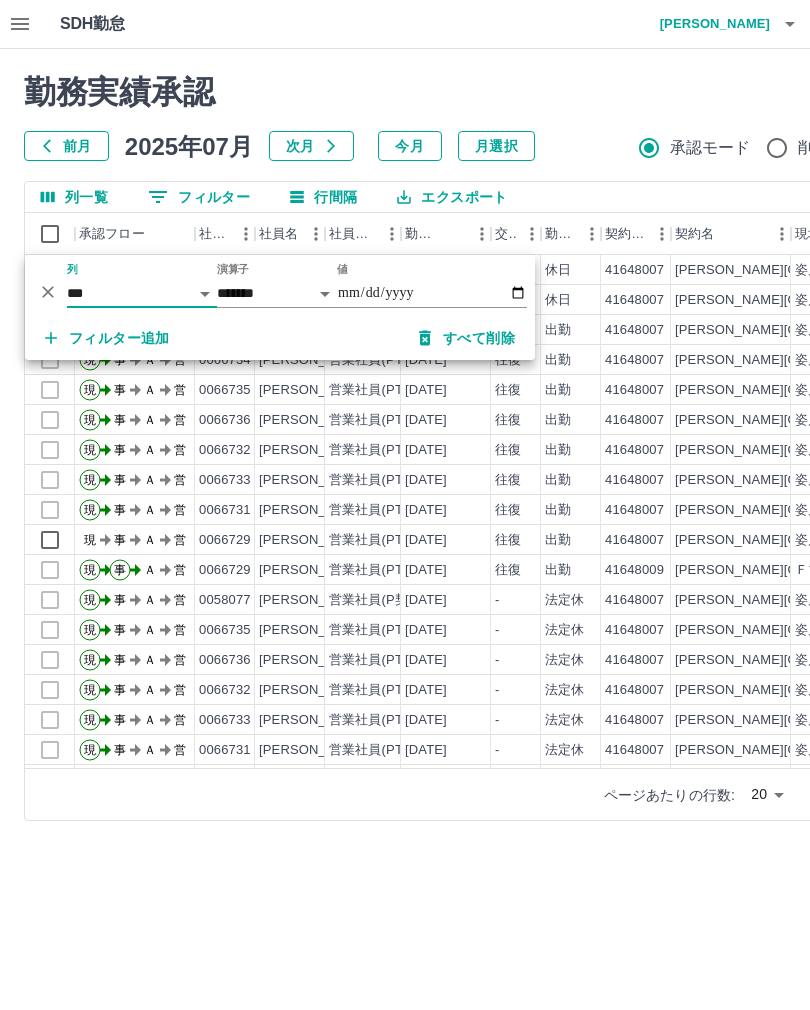 click on "値" at bounding box center [432, 293] 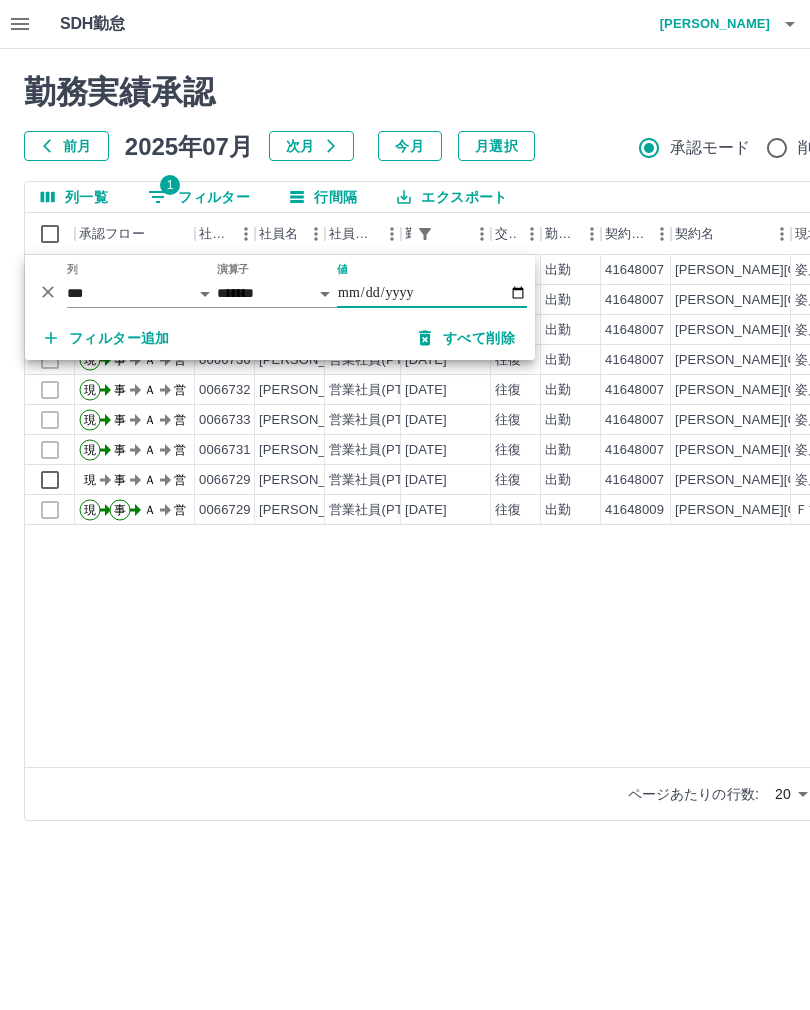 type on "**********" 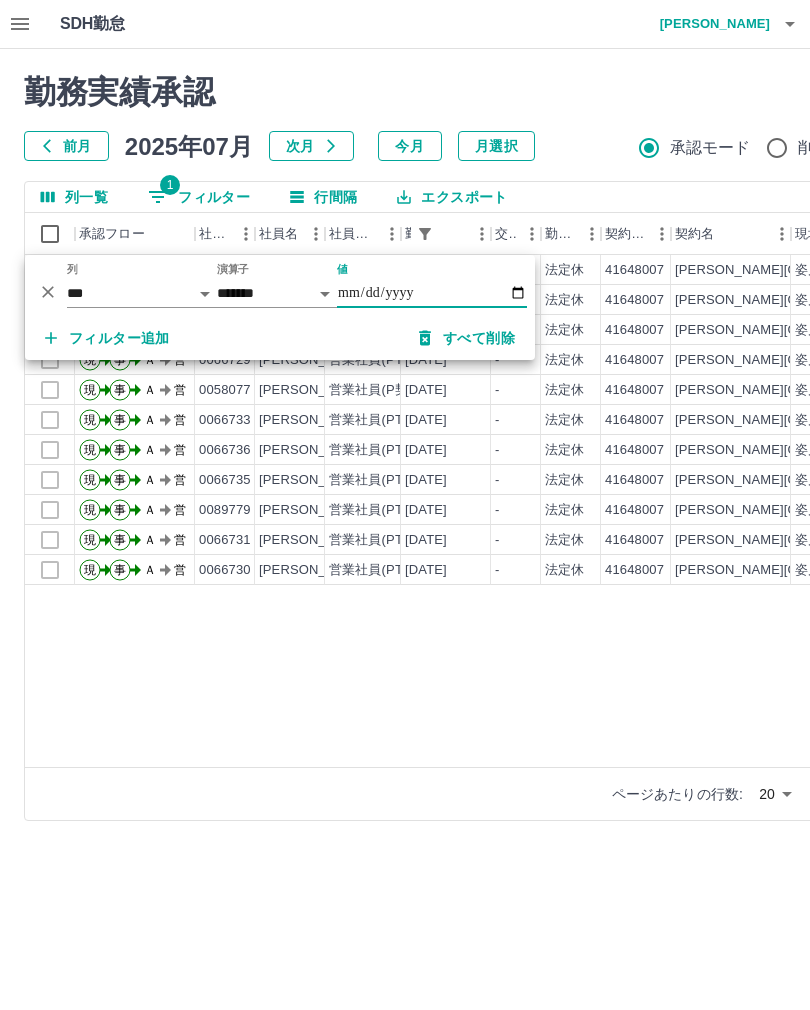 click on "現 事 Ａ 営 0089370 [PERSON_NAME] 営業社員(PT契約) [DATE]  -  法定休 41648007 [PERSON_NAME][GEOGRAPHIC_DATA] 姿川第二小子どもの家 - - - - - 現 事 Ａ 営 0066732 [PERSON_NAME] 営業社員(PT契約) [DATE]  -  法定休 41648007 [PERSON_NAME][GEOGRAPHIC_DATA] 姿川第二小子どもの家 - - - - - 現 事 Ａ 営 0066734 [PERSON_NAME] 営業社員(PT契約) [DATE]  -  法定休 41648007 [PERSON_NAME][GEOGRAPHIC_DATA] 姿川第二小子どもの家 - - - - - 現 事 Ａ 営 0066729 [PERSON_NAME] 営業社員(PT契約) [DATE]  -  法定休 41648007 [PERSON_NAME][GEOGRAPHIC_DATA] 姿川第二小子どもの家 - - - - - 現 事 Ａ 営 0058077 [PERSON_NAME] 営業社員(P契約) [DATE]  -  法定休 41648007 [PERSON_NAME][GEOGRAPHIC_DATA] 姿川第二小子どもの家 - - - - - 現 事 Ａ 営 0066733 [PERSON_NAME] 営業社員(PT契約) [DATE]  -  法定休 41648007 [PERSON_NAME][GEOGRAPHIC_DATA] 姿川第二小子どもの家 - - - - - 現 事 Ａ 営 0066736 [PERSON_NAME] 営業社員(PT契約) [DATE]  -  法定休 41648007 [PERSON_NAME][GEOGRAPHIC_DATA]" at bounding box center (898, 511) 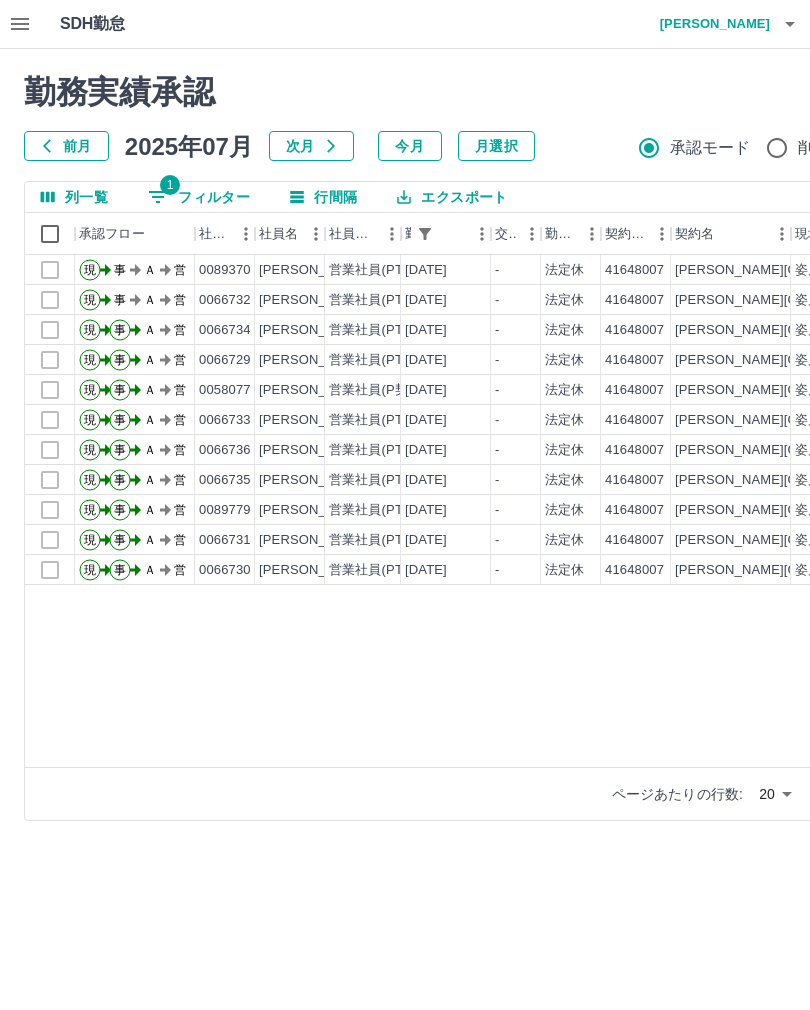 click on "1 フィルター" at bounding box center (199, 197) 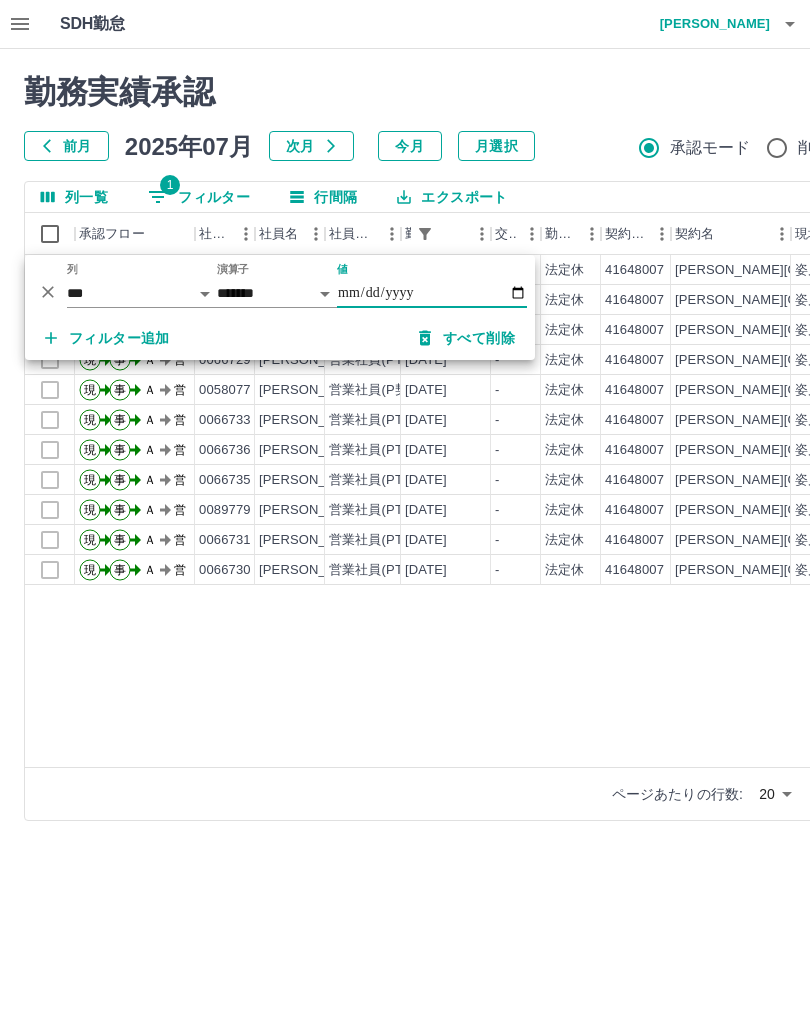 type on "**********" 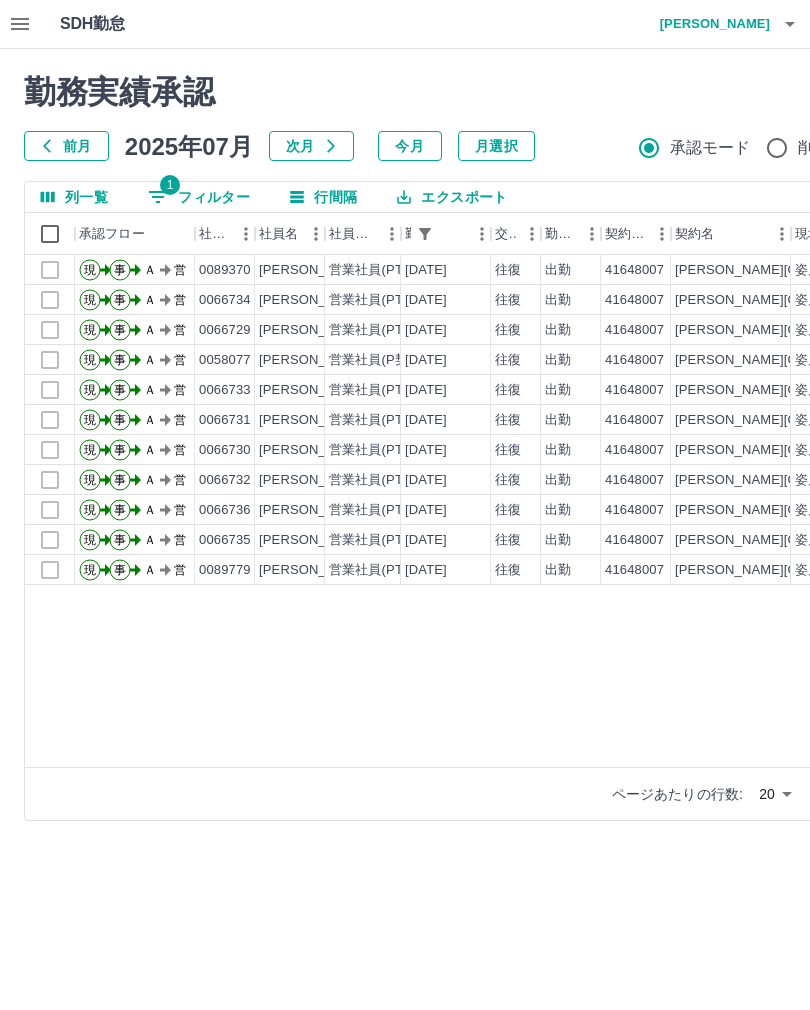 click on "現 事 Ａ 営 0089370 [PERSON_NAME] 営業社員(PT契約) [DATE] 往復 出勤 41648007 [PERSON_NAME][GEOGRAPHIC_DATA] 姿川第二小子どもの家 09:30 11:45 00:00 09:30 11:45 現 事 Ａ 営 0066734 [PERSON_NAME] 営業社員(PT契約) [DATE] 往復 出勤 41648007 [PERSON_NAME][GEOGRAPHIC_DATA] 姿川第二小子どもの家 09:30 18:00 01:45 09:30 18:00 現 事 Ａ 営 0066729 [PERSON_NAME] 営業社員(PT契約) [DATE] 往復 出勤 41648007 [PERSON_NAME][GEOGRAPHIC_DATA] 姿川第二小子どもの家 09:30 19:00 01:45 09:30 19:00 現 事 Ａ 営 0058077 [PERSON_NAME] 営業社員(P契約) [DATE] 往復 出勤 41648007 [PERSON_NAME][GEOGRAPHIC_DATA] 姿川第二小子どもの家 09:30 19:00 01:15 09:30 18:45 現 事 Ａ 営 0066733 [PERSON_NAME] 営業社員(PT契約) [DATE] 往復 出勤 41648007 [PERSON_NAME][GEOGRAPHIC_DATA] 姿川第二小子どもの家 09:30 18:00 01:45 09:30 18:00 現 事 Ａ 営 0066731 [PERSON_NAME] 営業社員(PT契約) [DATE] 往復 出勤 41648007 [PERSON_NAME][GEOGRAPHIC_DATA] 姿川第二小子どもの家 09:30 18:00 01:45" at bounding box center (898, 511) 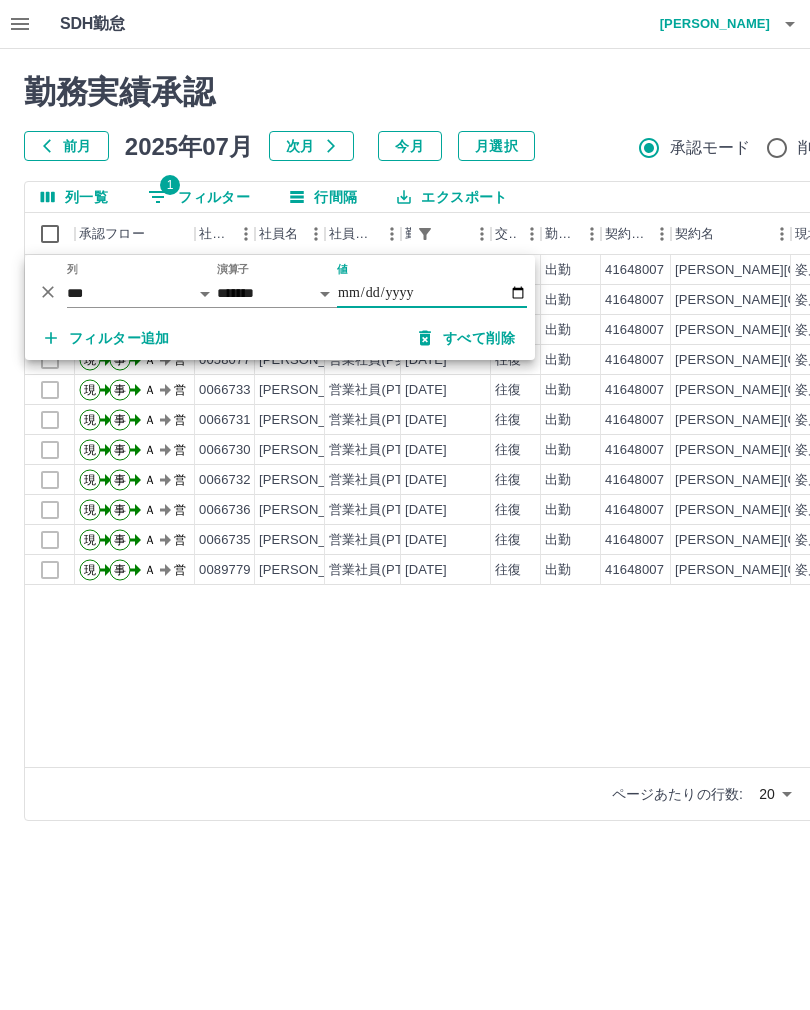 type on "**********" 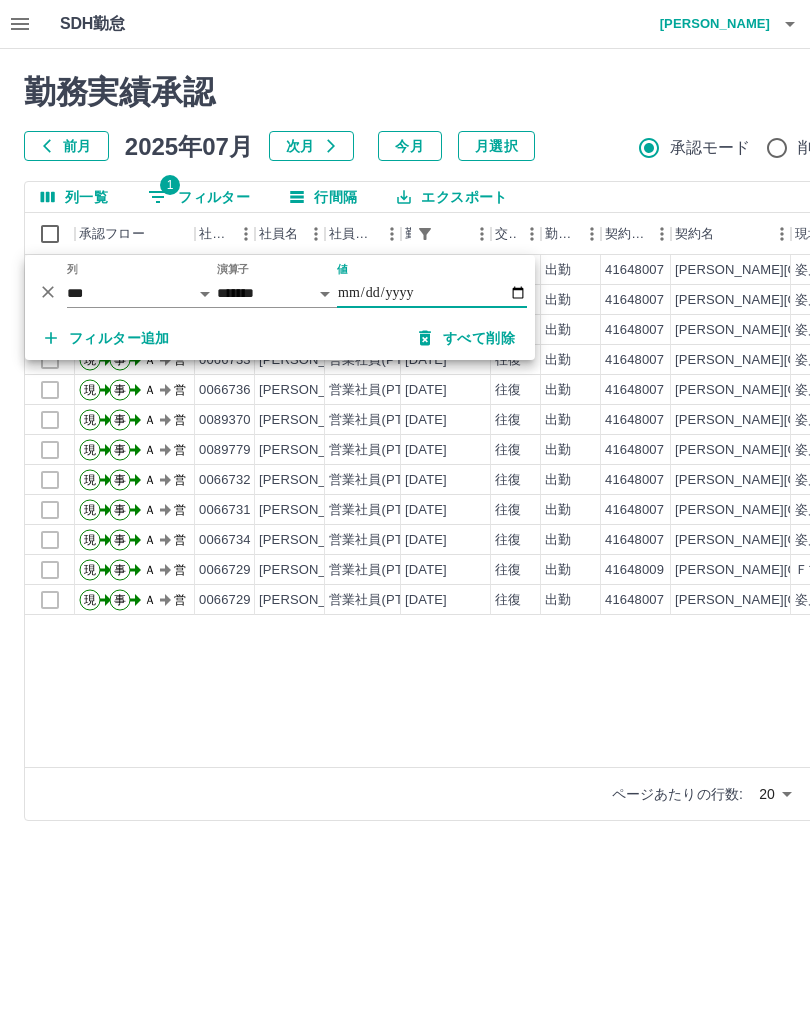 click on "現 事 Ａ 営 0066735 [PERSON_NAME] 営業社員(PT契約) [DATE] 往復 出勤 41648007 [PERSON_NAME][GEOGRAPHIC_DATA] 姿川第二小子どもの家 13:00 14:45 00:00 13:00 14:45 現 事 Ａ 営 0066730 [PERSON_NAME] 営業社員(PT契約) [DATE] 往復 出勤 41648007 [PERSON_NAME][GEOGRAPHIC_DATA] 姿川第二小子どもの家 13:00 19:00 00:00 13:00 19:00 現 事 Ａ 営 0058077 [PERSON_NAME] 営業社員(P契約) [DATE] 往復 出勤 41648007 [PERSON_NAME][GEOGRAPHIC_DATA] 姿川第二小子どもの家 10:00 19:00 01:00 10:00 19:00 現 事 Ａ 営 0066733 [PERSON_NAME] 営業社員(PT契約) [DATE] 往復 出勤 41648007 [PERSON_NAME][GEOGRAPHIC_DATA] 姿川第二小子どもの家 13:00 18:00 00:00 13:00 18:00 現 事 Ａ 営 0066736 [PERSON_NAME] 営業社員(PT契約) [DATE] 往復 出勤 41648007 [PERSON_NAME][GEOGRAPHIC_DATA] 姿川第二小子どもの家 13:00 18:00 00:30 13:00 18:00 現 事 Ａ 営 0089370 [PERSON_NAME] 営業社員(PT契約) [DATE] 往復 出勤 41648007 [PERSON_NAME][GEOGRAPHIC_DATA] 姿川第二小子どもの家 13:00 18:00 00:30 13:00" at bounding box center [898, 511] 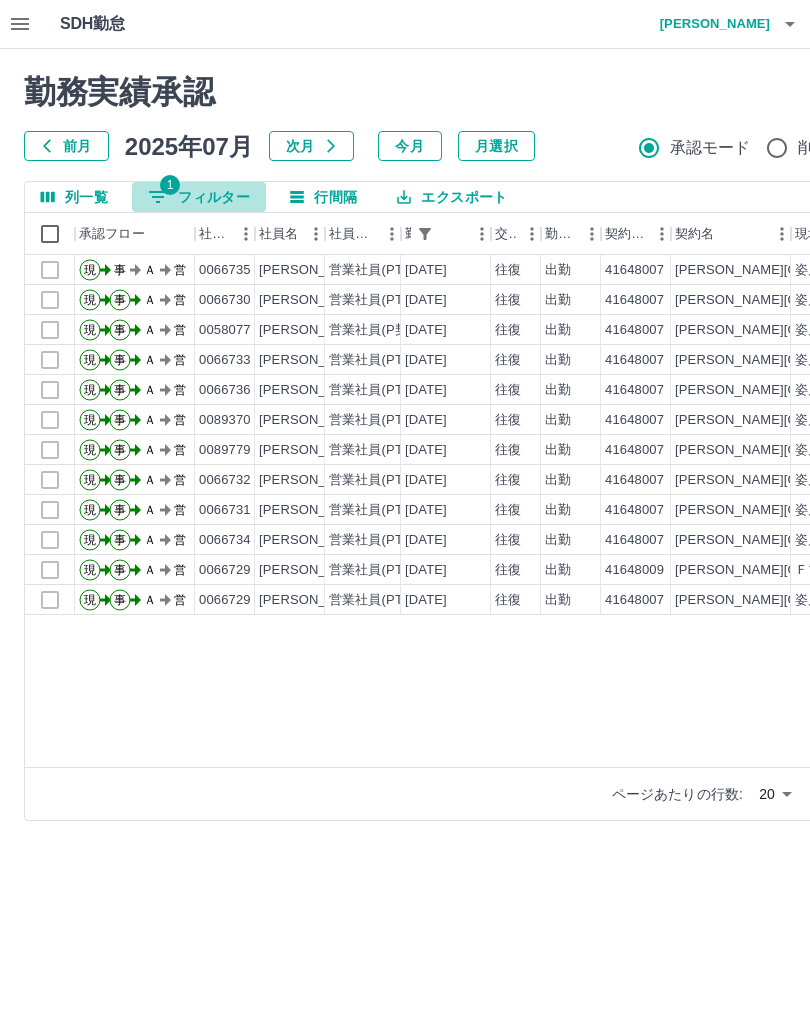 click on "1 フィルター" at bounding box center (199, 197) 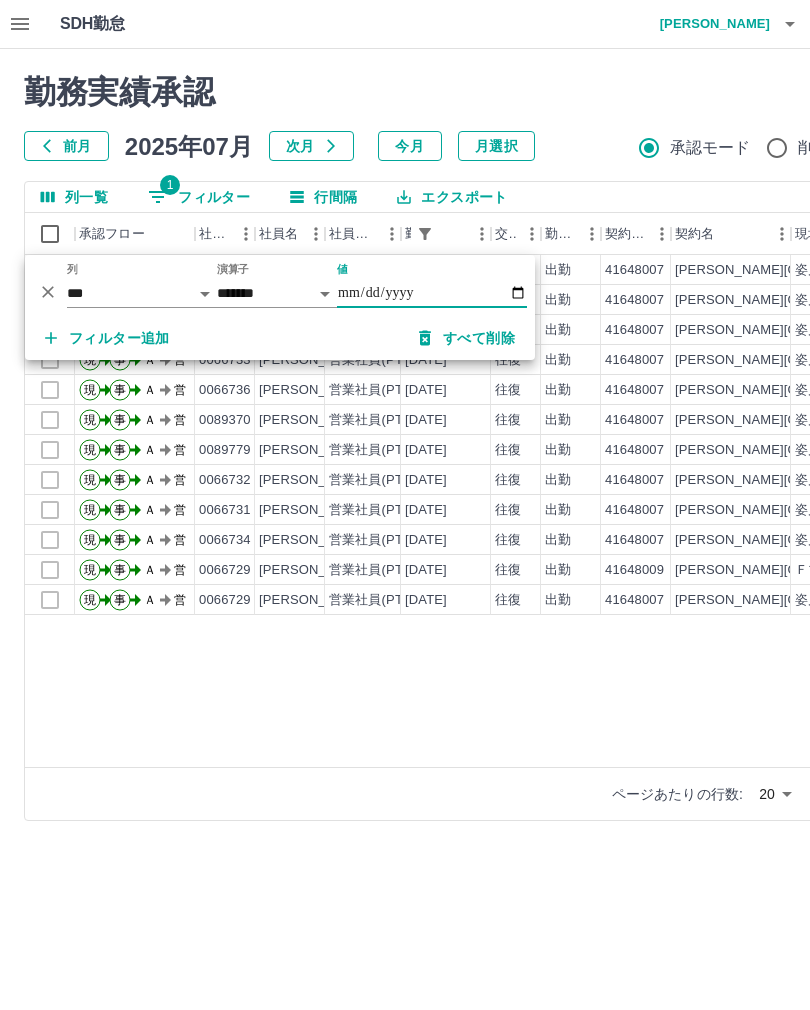 type on "**********" 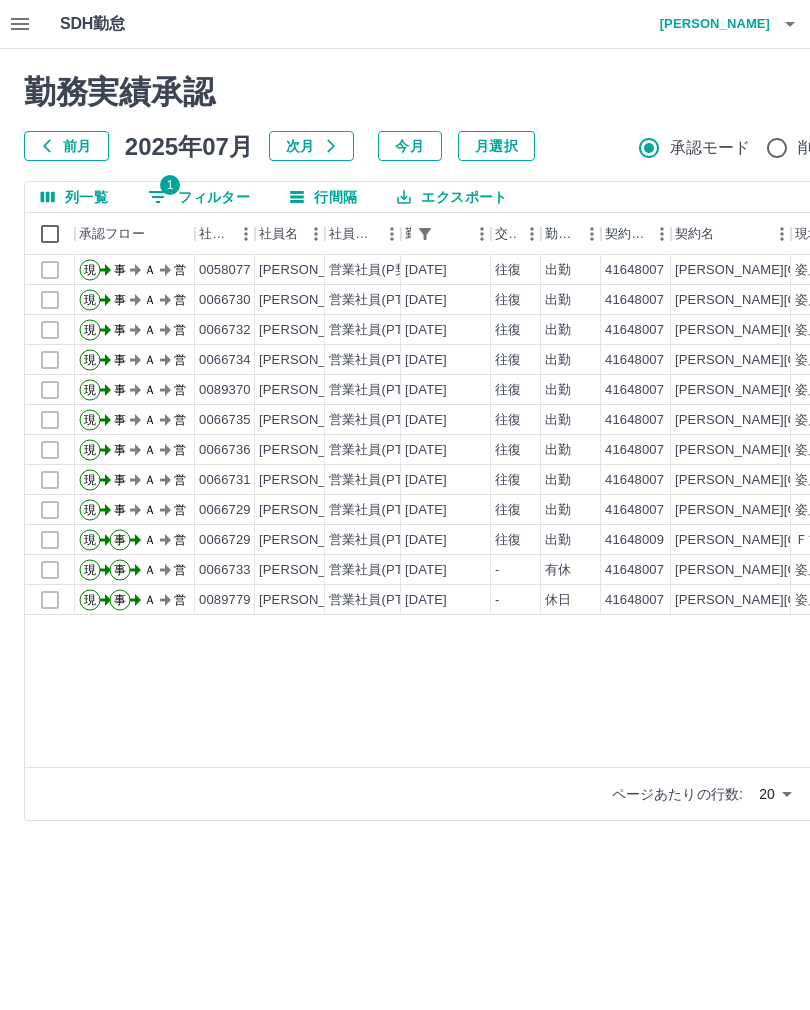 click on "現 事 Ａ 営 0058077 [PERSON_NAME] 営業社員(P契約) [DATE] 往復 出勤 41648007 [PERSON_NAME][GEOGRAPHIC_DATA] 姿川第二小子どもの家 10:00 19:00 01:00 10:00 19:00 現 事 Ａ 営 0066730 [PERSON_NAME] 営業社員(PT契約) [DATE] 往復 出勤 41648007 [PERSON_NAME][GEOGRAPHIC_DATA] 姿川第二小子どもの家 13:00 18:00 00:00 13:00 18:00 現 事 Ａ 営 0066732 [PERSON_NAME] 営業社員(PT契約) [DATE] 往復 出勤 41648007 [PERSON_NAME][GEOGRAPHIC_DATA] 姿川第二小子どもの家 13:30 18:00 00:30 13:30 18:00 現 事 Ａ 営 0066734 [PERSON_NAME] 営業社員(PT契約) [DATE] 往復 出勤 41648007 [PERSON_NAME][GEOGRAPHIC_DATA] 姿川第二小子どもの家 13:00 18:00 00:00 13:00 18:00 現 事 Ａ 営 0089370 [PERSON_NAME] 営業社員(PT契約) [DATE] 往復 出勤 41648007 [PERSON_NAME][GEOGRAPHIC_DATA] 姿川第二小子どもの家 13:30 17:30 00:00 13:30 17:30 現 事 Ａ 営 0066735 [PERSON_NAME] 営業社員(PT契約) [DATE] 往復 出勤 41648007 [PERSON_NAME][GEOGRAPHIC_DATA] 姿川第二小子どもの家 13:30 18:00 00:30 13:30 -" at bounding box center [898, 511] 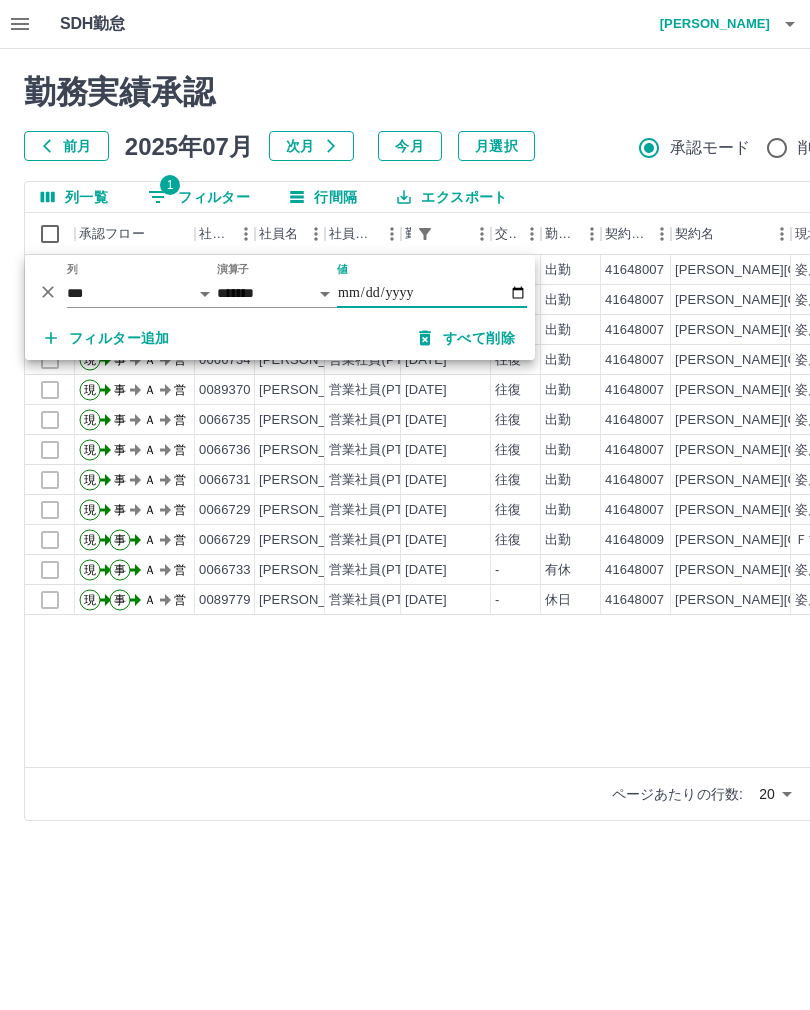 type on "**********" 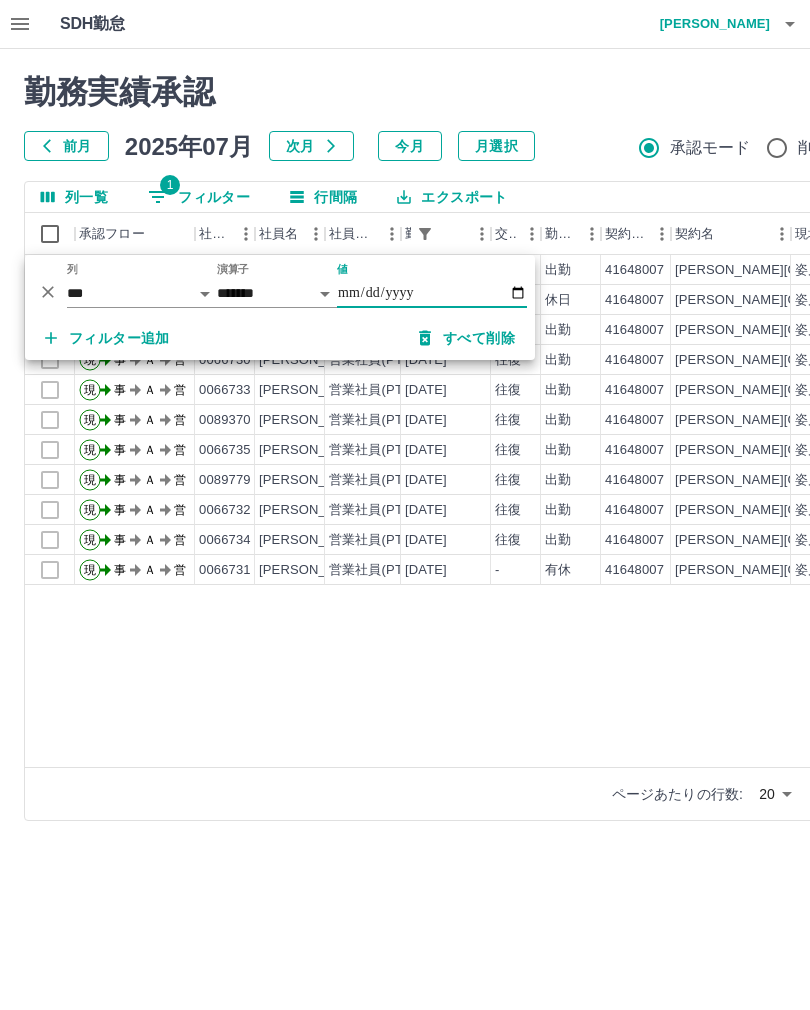 click on "現 事 Ａ 営 0066736 [PERSON_NAME] 営業社員(PT契約) [DATE] 往復 出勤 41648007 [PERSON_NAME][GEOGRAPHIC_DATA] 姿川第二小子どもの家 09:30 11:45 00:00 09:30 11:45 現 事 Ａ 営 0066729 [PERSON_NAME] 営業社員(PT契約) [DATE]  -  休日 41648007 [PERSON_NAME][GEOGRAPHIC_DATA] 姿川第二小子どもの家 - - - - - 現 事 Ａ 営 0058077 [PERSON_NAME] 営業社員(P契約) [DATE] 往復 出勤 41648007 [PERSON_NAME][GEOGRAPHIC_DATA] 姿川第二小子どもの家 09:30 19:00 01:15 09:30 18:45 現 事 Ａ 営 0066730 [PERSON_NAME] 営業社員(PT契約) [DATE] 往復 出勤 41648007 [PERSON_NAME][GEOGRAPHIC_DATA] 姿川第二小子どもの家 09:30 18:00 01:15 09:30 18:00 現 事 Ａ 営 0066733 [PERSON_NAME] 営業社員(PT契約) [DATE] 往復 出勤 41648007 [PERSON_NAME][GEOGRAPHIC_DATA] 姿川第二小子どもの家 09:30 19:00 01:45 09:30 19:00 現 事 Ａ 営 0089370 [PERSON_NAME] 営業社員(PT契約) [DATE] 往復 出勤 41648007 [PERSON_NAME][GEOGRAPHIC_DATA] 姿川第二小子どもの家 09:30 18:00 02:15 09:30 18:00 現 事 Ａ -" at bounding box center (898, 511) 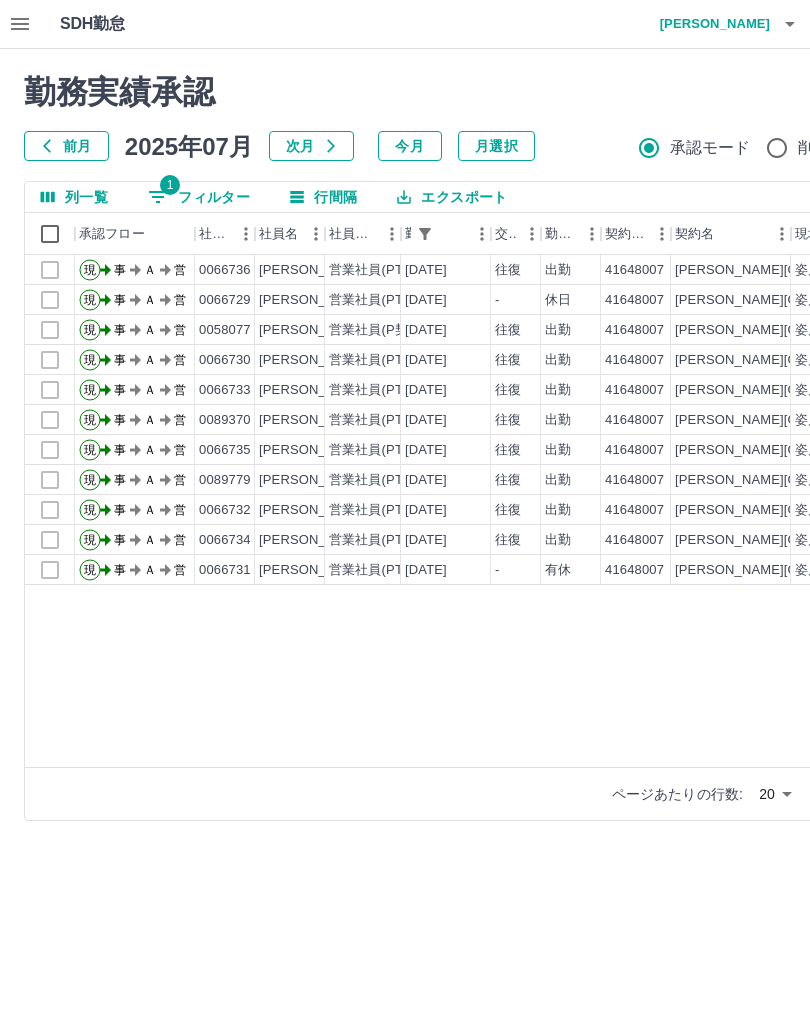 click on "1 フィルター" at bounding box center [199, 197] 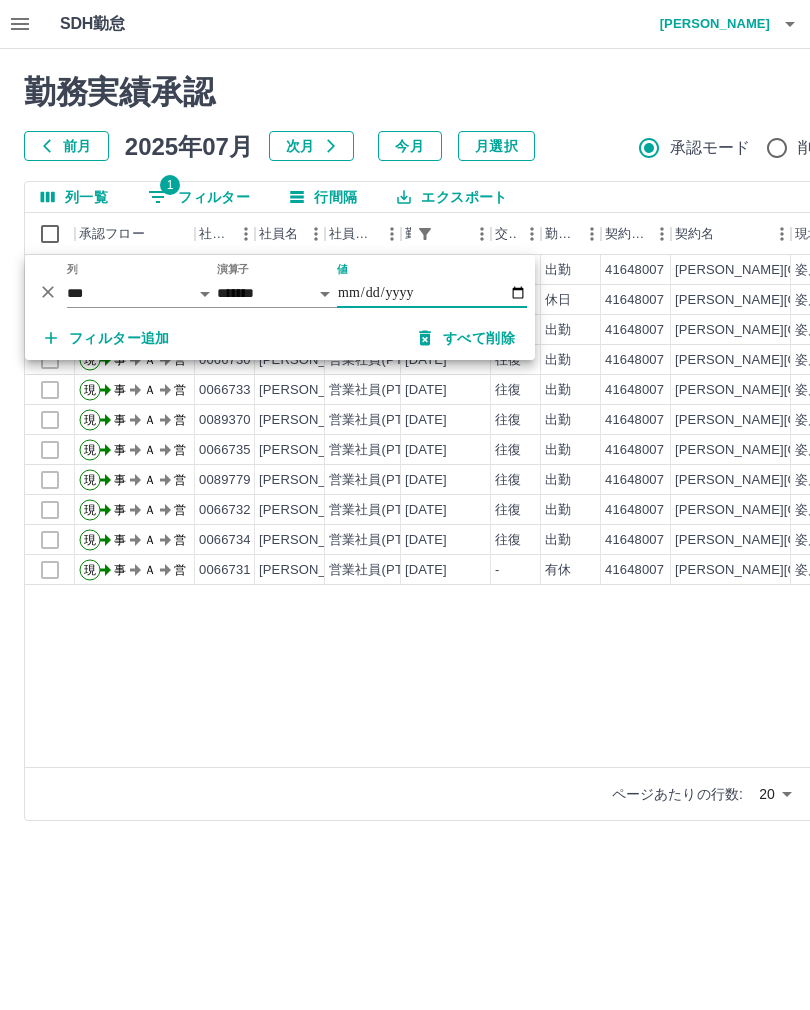 type on "**********" 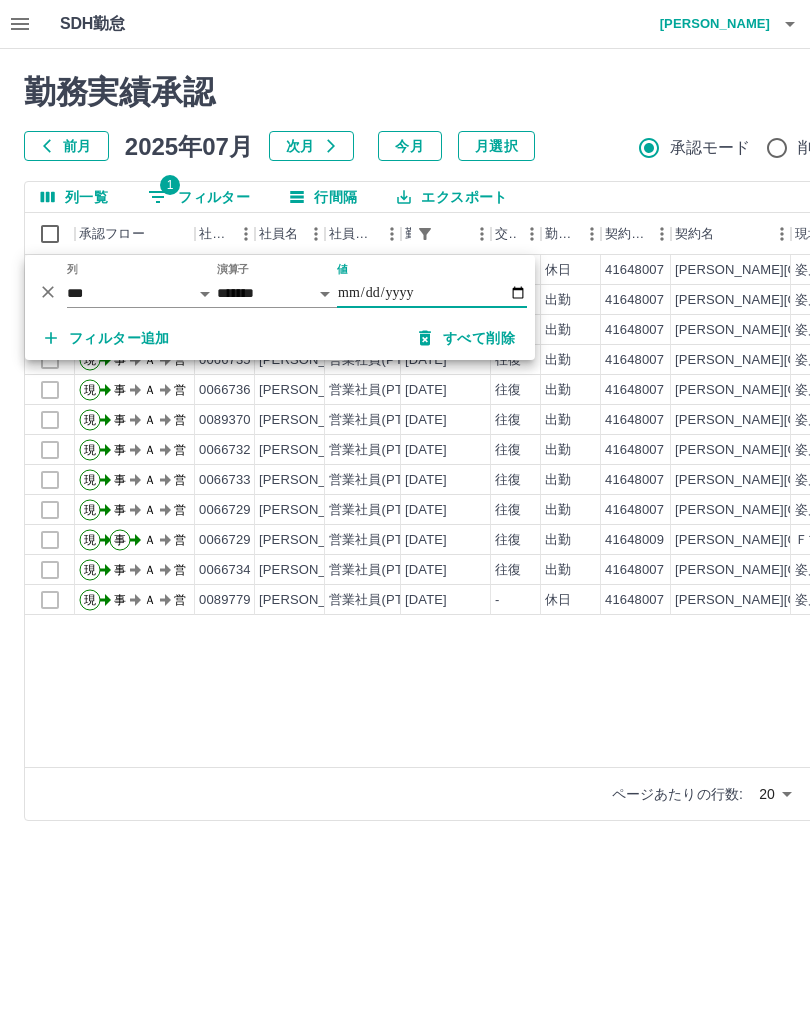 click on "現 事 Ａ 営 0066731 [PERSON_NAME] 営業社員(PT契約) [DATE]  -  休日 41648007 [PERSON_NAME][GEOGRAPHIC_DATA] 姿川第二小子どもの家 - - - - - 現 事 Ａ 営 0058077 [PERSON_NAME] 営業社員(P契約) [DATE] 往復 出勤 41648007 [PERSON_NAME][GEOGRAPHIC_DATA] 姿川第二小子どもの家 10:00 19:05 01:00 10:00 19:00 現 事 Ａ 営 0066730 [PERSON_NAME] 営業社員(PT契約) [DATE] 往復 出勤 41648007 [PERSON_NAME][GEOGRAPHIC_DATA] 姿川第二小子どもの家 13:00 18:00 00:00 13:00 18:00 現 事 Ａ 営 0066735 [PERSON_NAME] 営業社員(PT契約) [DATE] 往復 出勤 41648007 [PERSON_NAME][GEOGRAPHIC_DATA] 姿川第二小子どもの家 13:30 18:00 00:30 13:30 18:00 現 事 Ａ 営 0066736 [PERSON_NAME] 営業社員(PT契約) [DATE] 往復 出勤 41648007 [PERSON_NAME][GEOGRAPHIC_DATA] 姿川第二小子どもの家 13:30 18:00 00:30 13:30 18:00 現 事 Ａ 営 0089370 [PERSON_NAME] 営業社員(PT契約) [DATE] 往復 出勤 41648007 [PERSON_NAME][GEOGRAPHIC_DATA] 姿川第二小子どもの家 13:30 17:30 00:00 13:30 17:30 現 事 Ａ 営 現" at bounding box center [898, 511] 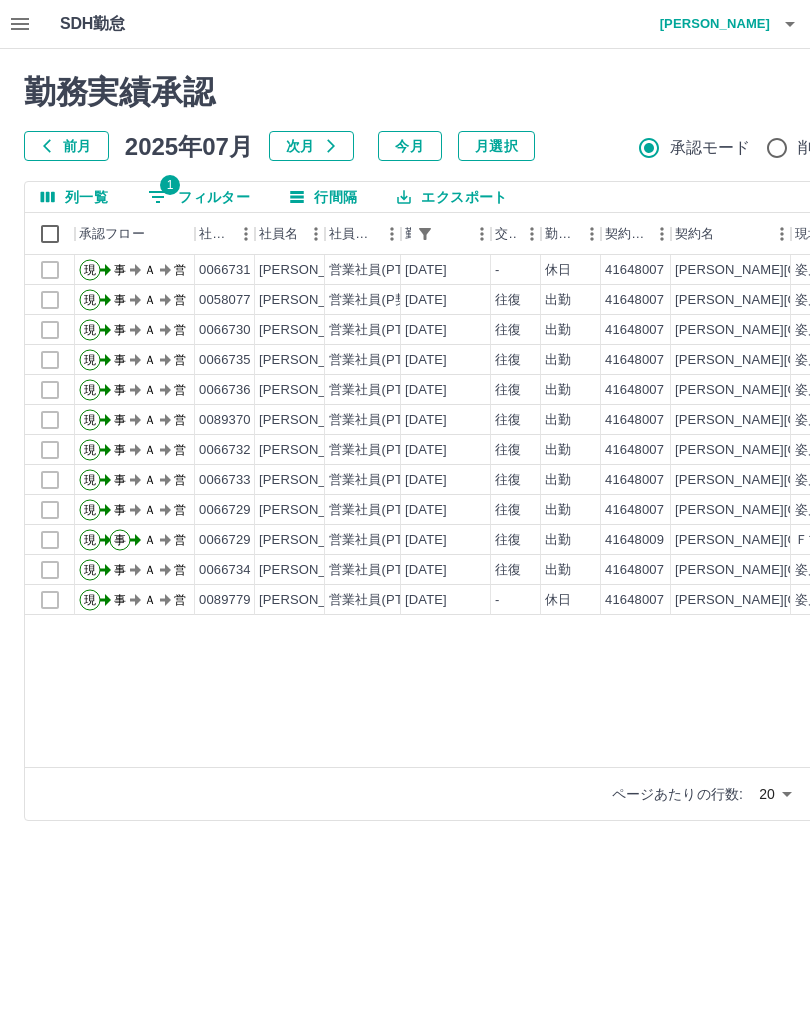 click on "[PERSON_NAME]" at bounding box center [710, 24] 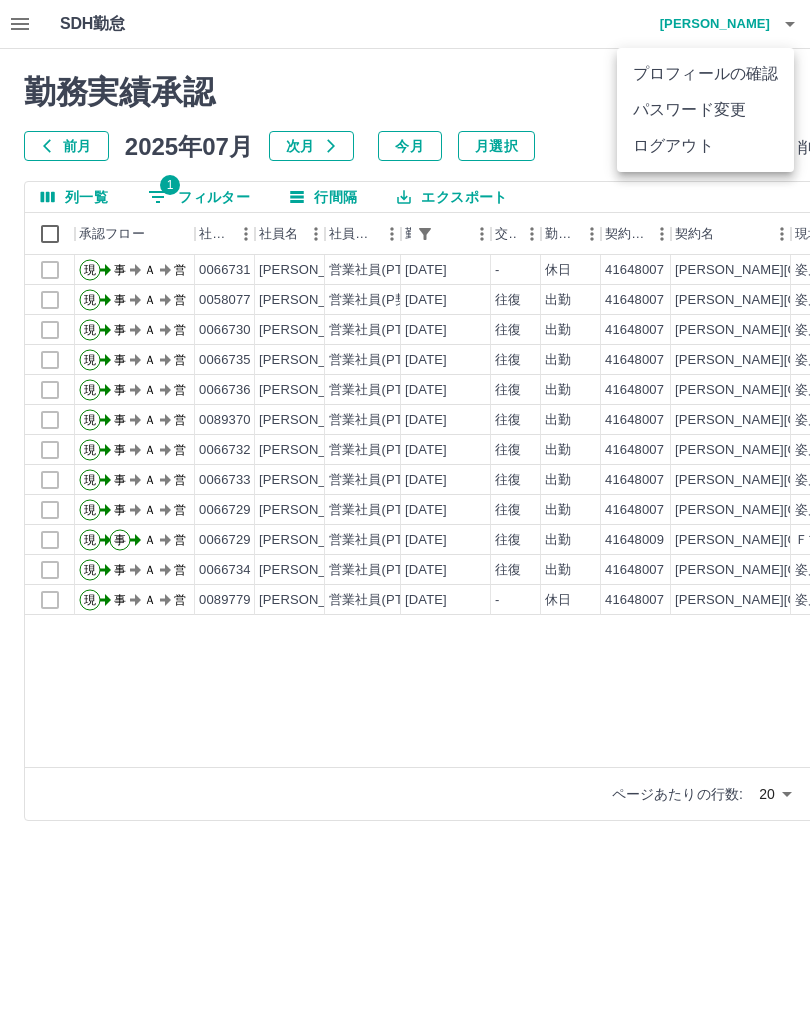 click on "ログアウト" at bounding box center (705, 146) 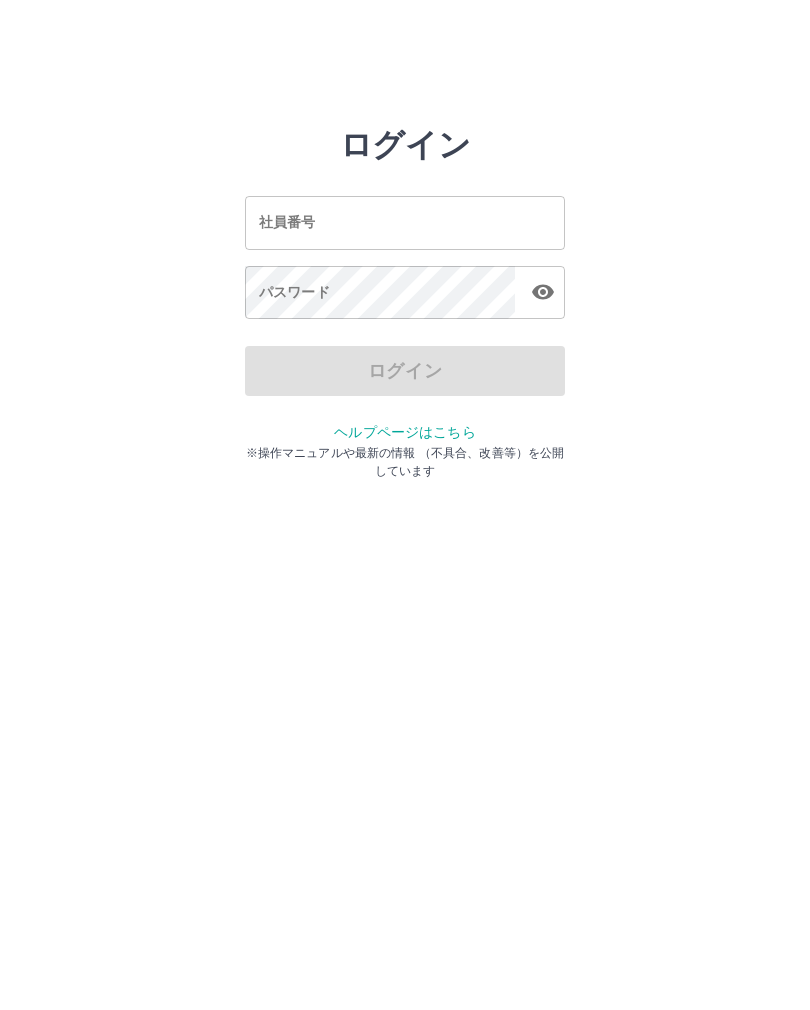 scroll, scrollTop: 0, scrollLeft: 0, axis: both 